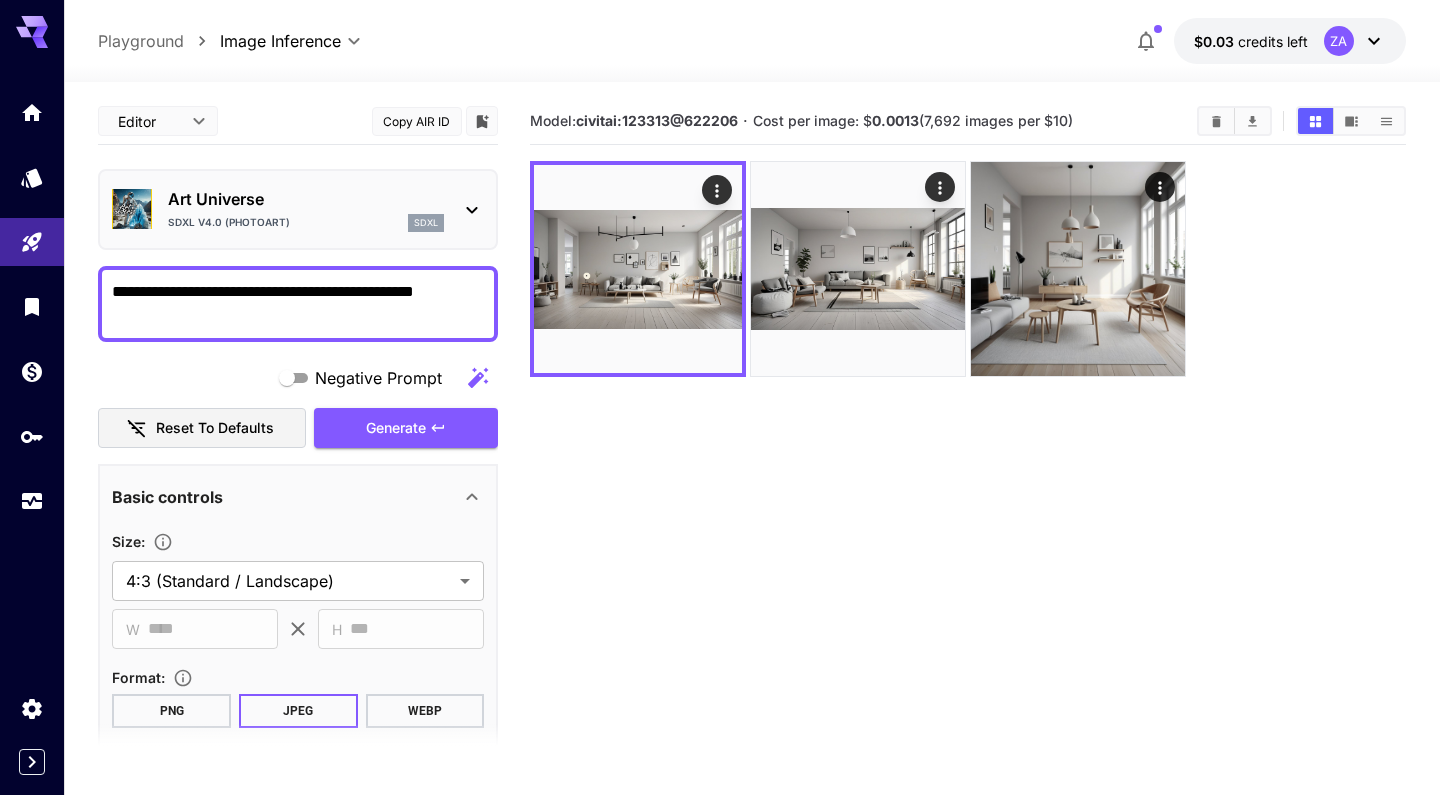 scroll, scrollTop: 0, scrollLeft: 0, axis: both 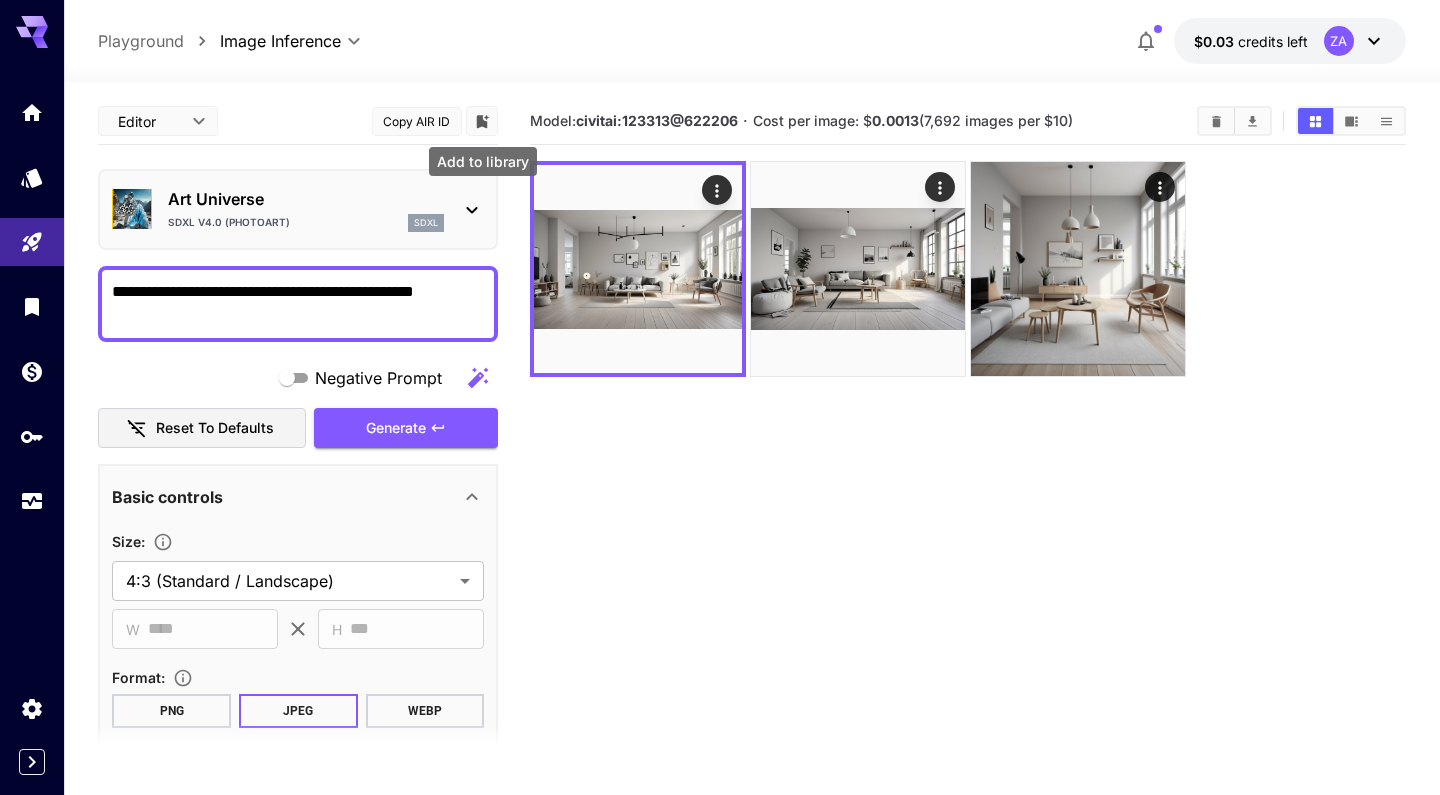 click 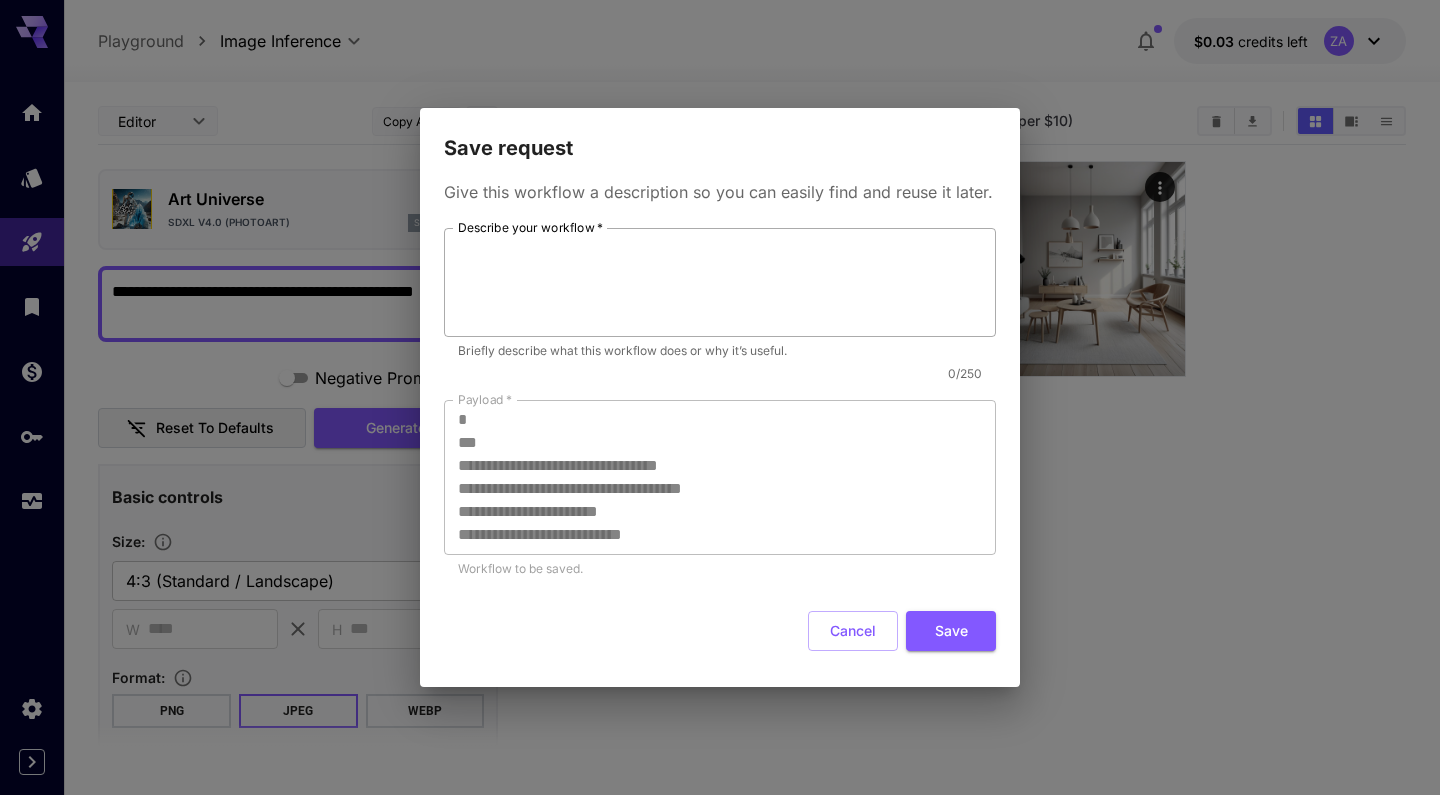 click on "Describe your workflow   *" at bounding box center (720, 282) 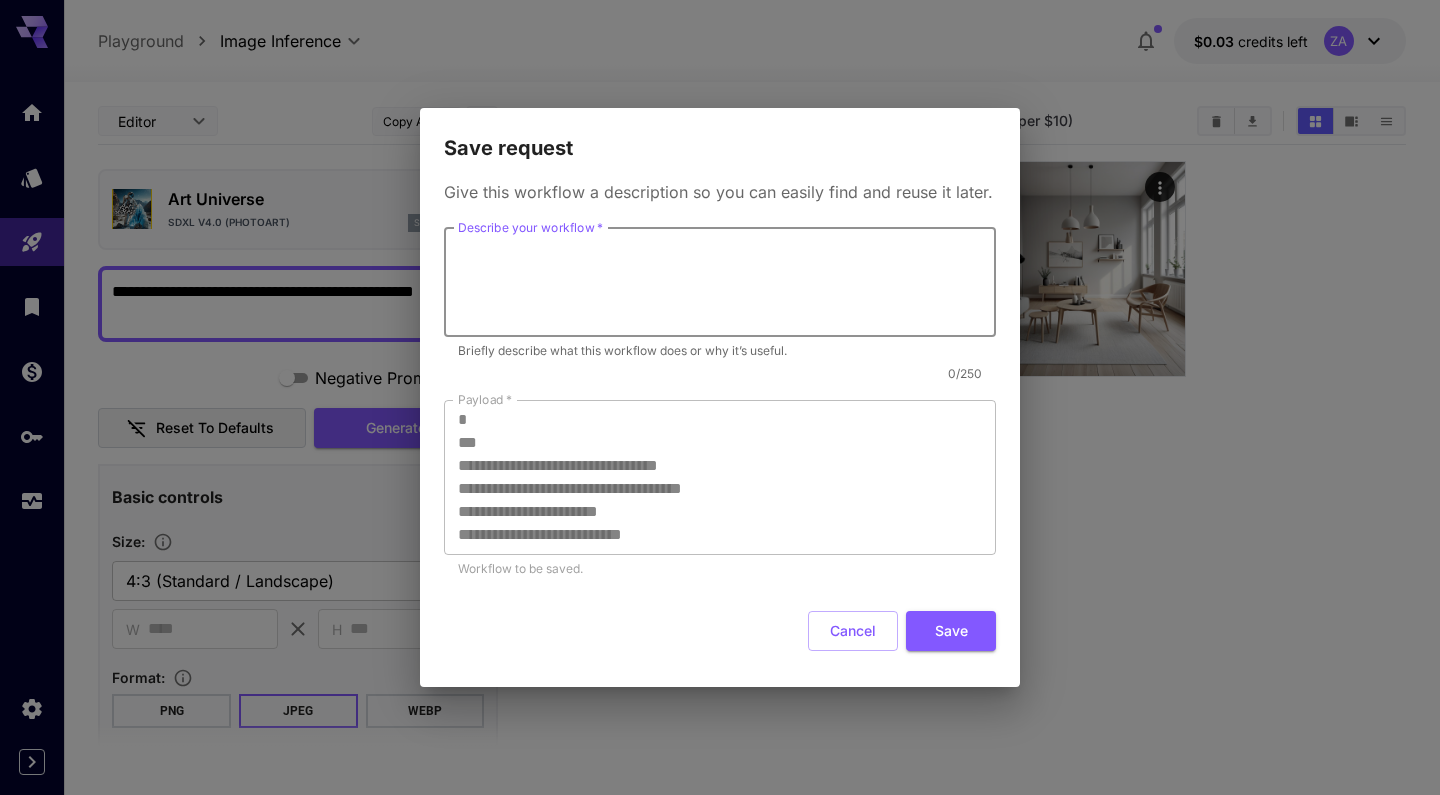 click on "Describe your workflow   *" at bounding box center [720, 282] 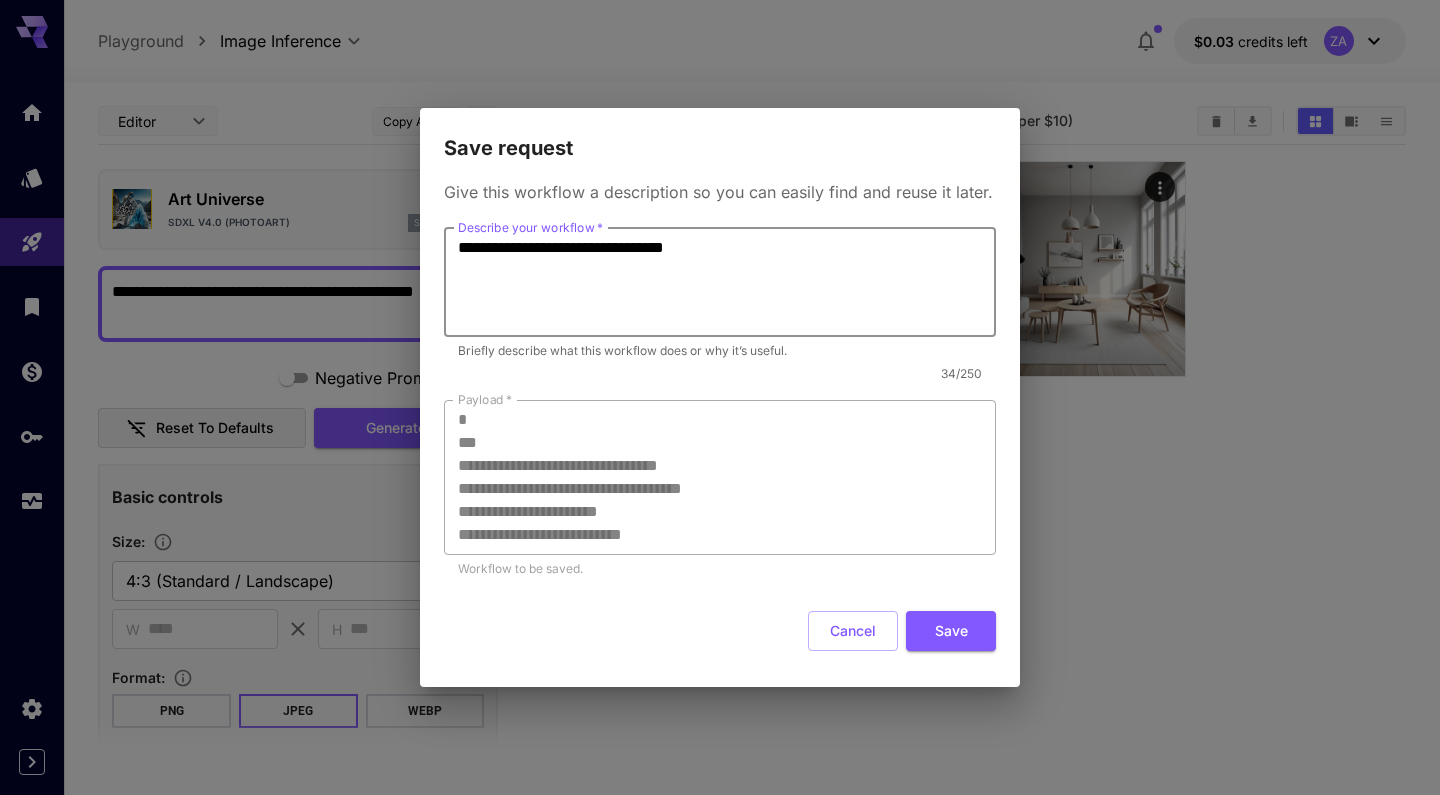 scroll, scrollTop: 0, scrollLeft: 0, axis: both 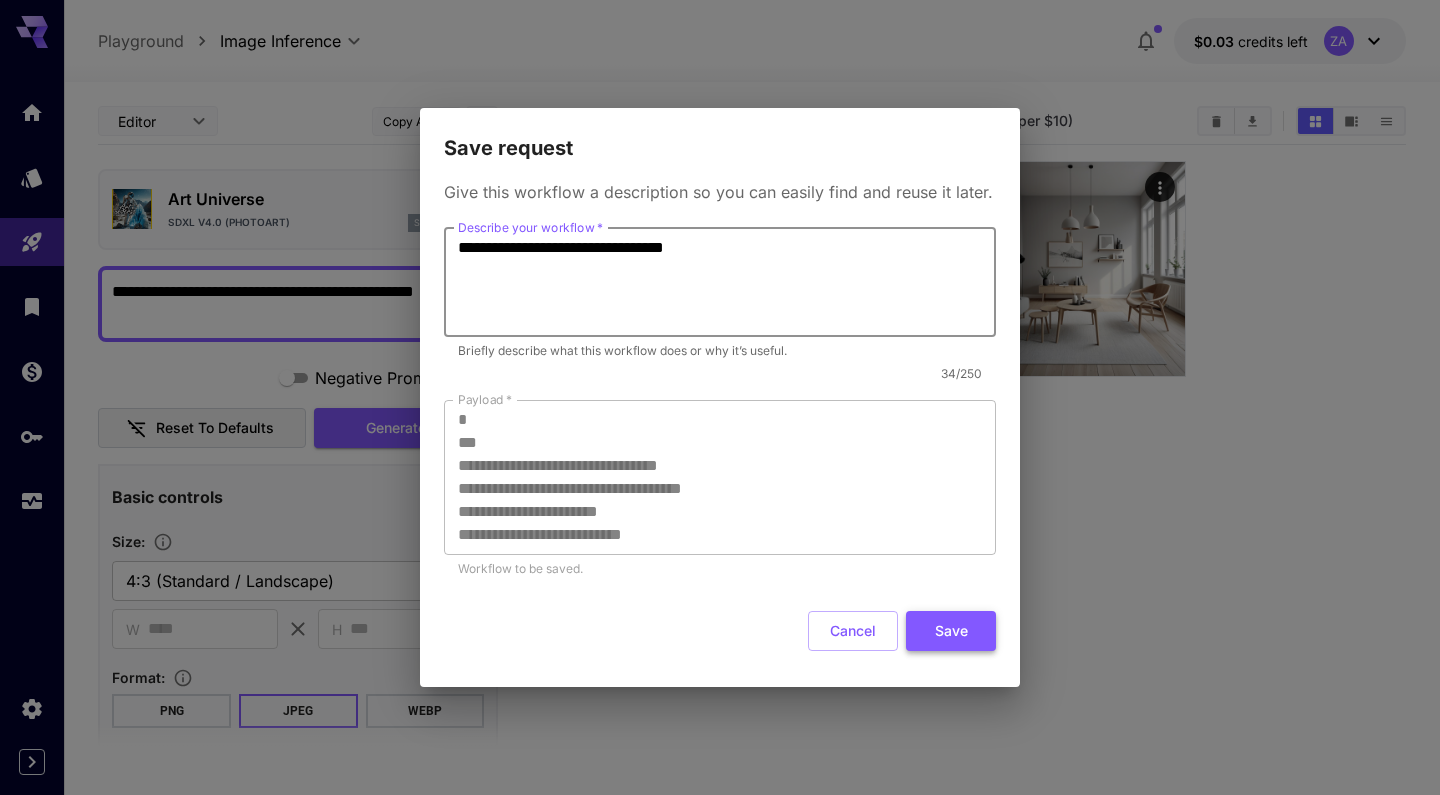 type on "**********" 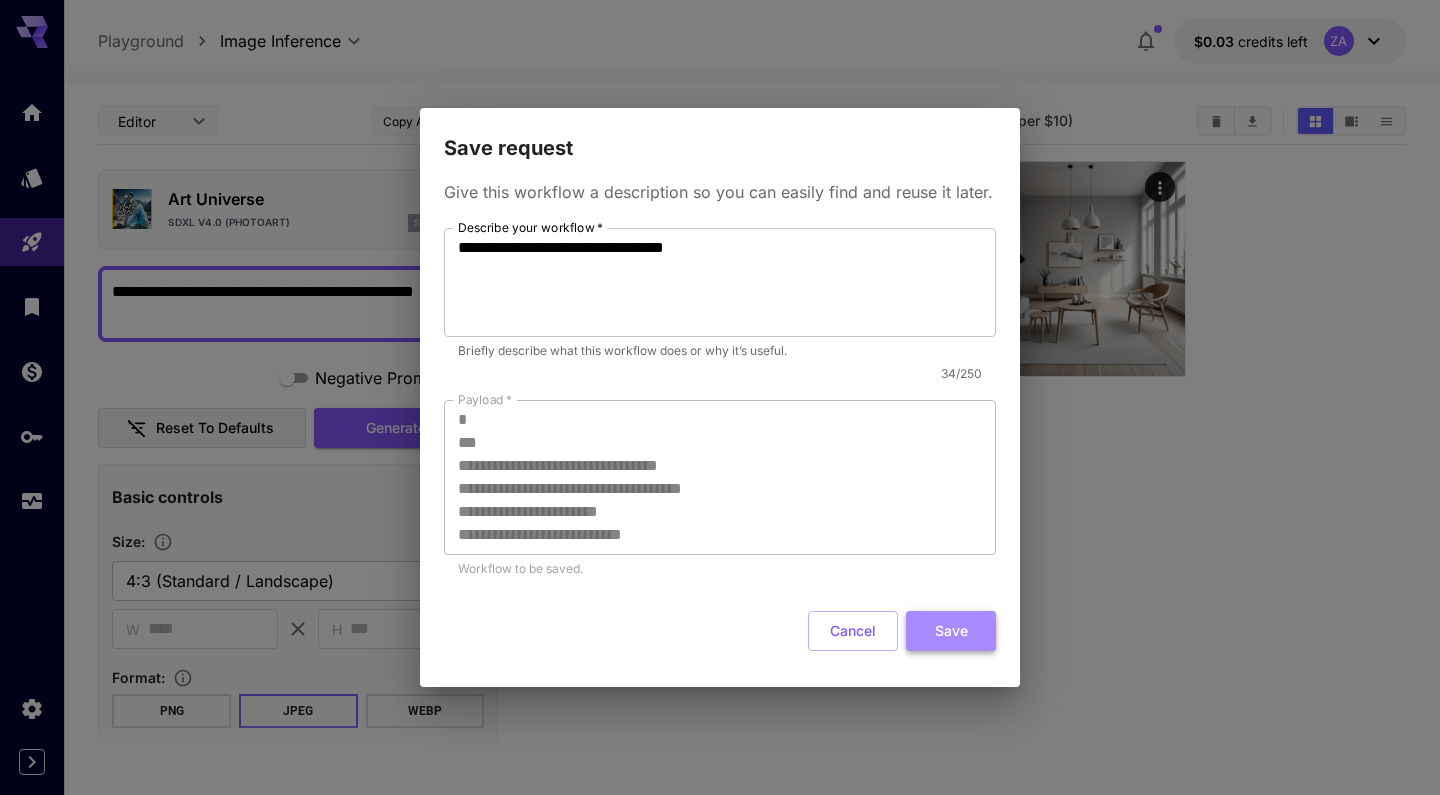 click on "Save" at bounding box center (951, 631) 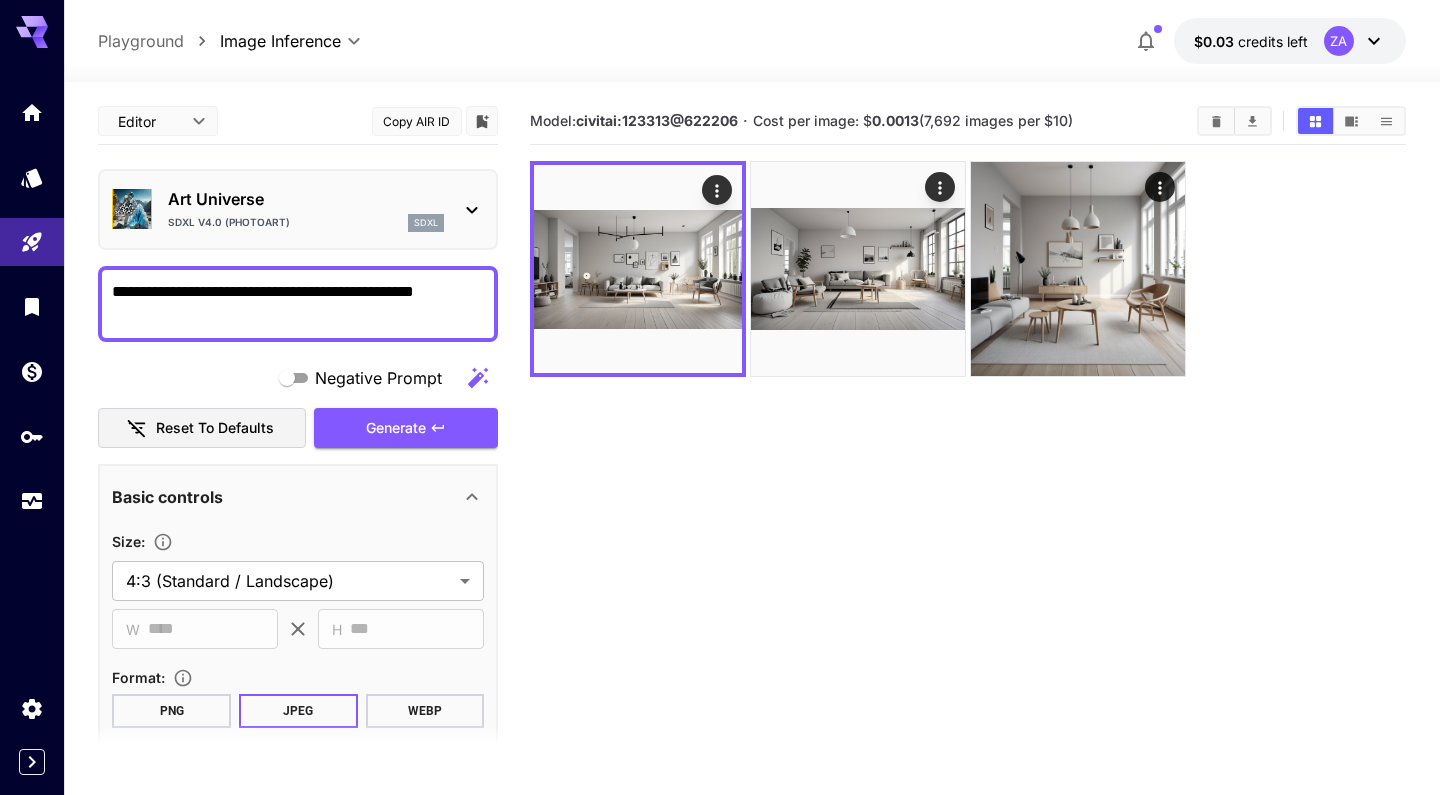 click on "Model:  civitai:123313@622206 · Cost per image: $ 0.0013  (7,692 images per $10)" at bounding box center (967, 495) 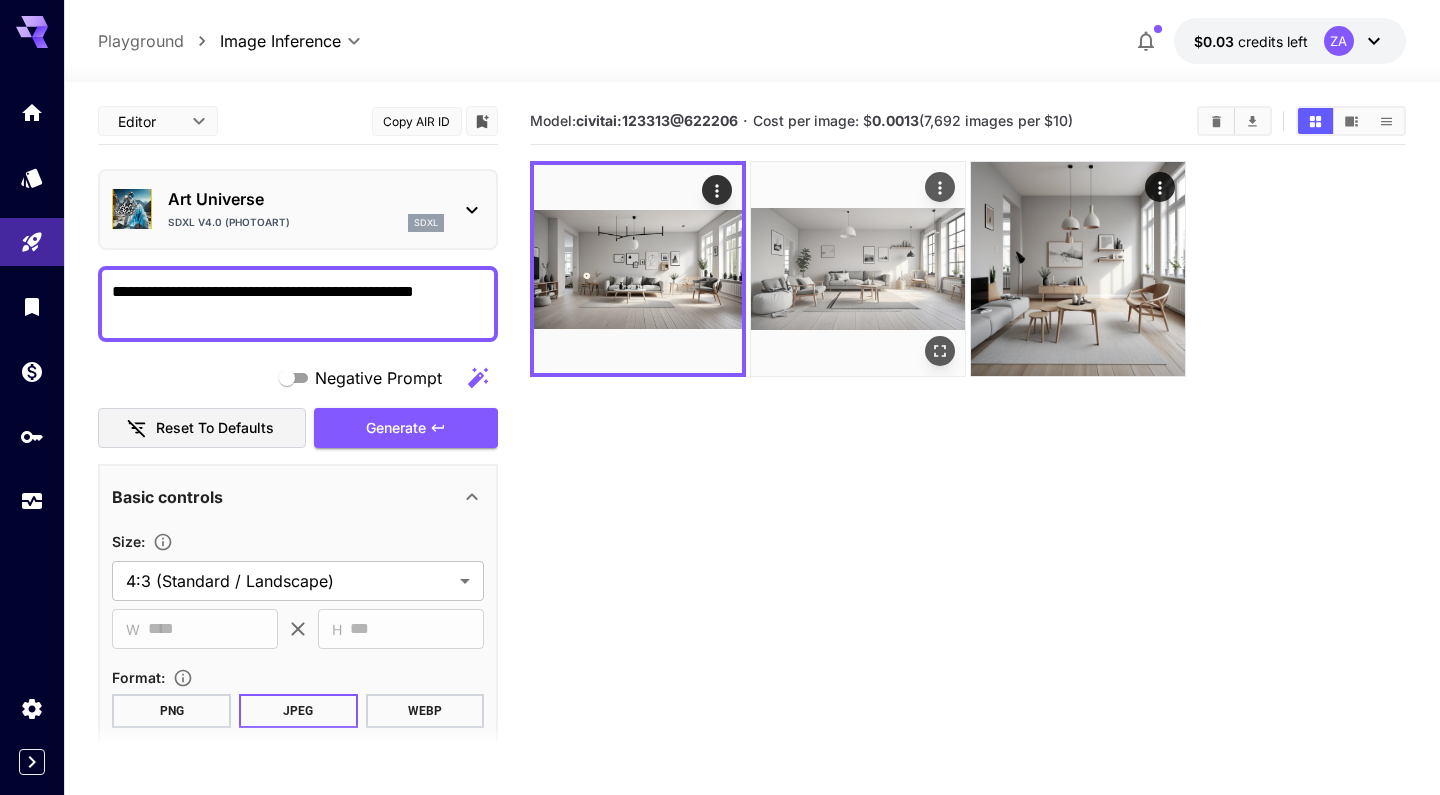click at bounding box center (858, 269) 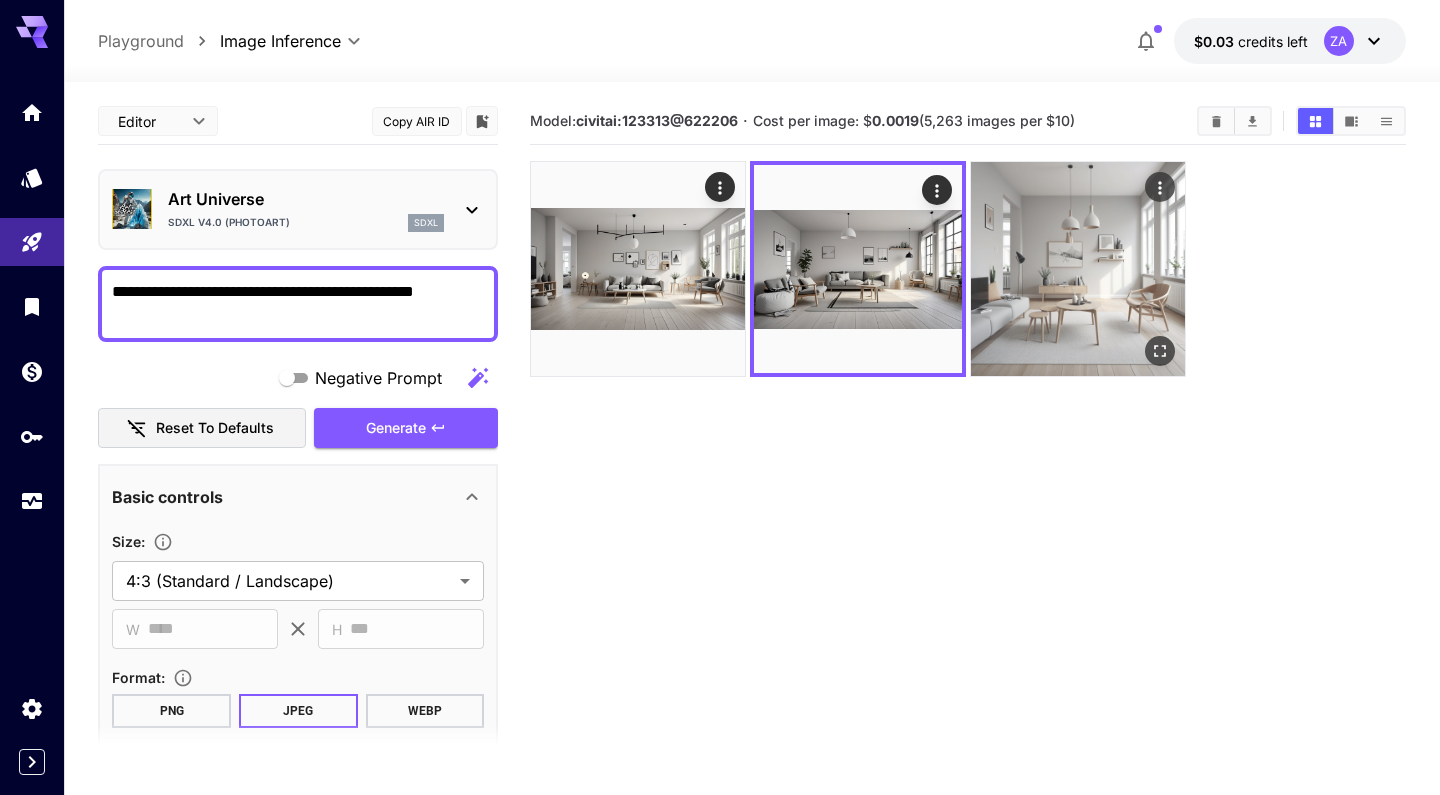 click at bounding box center [1078, 269] 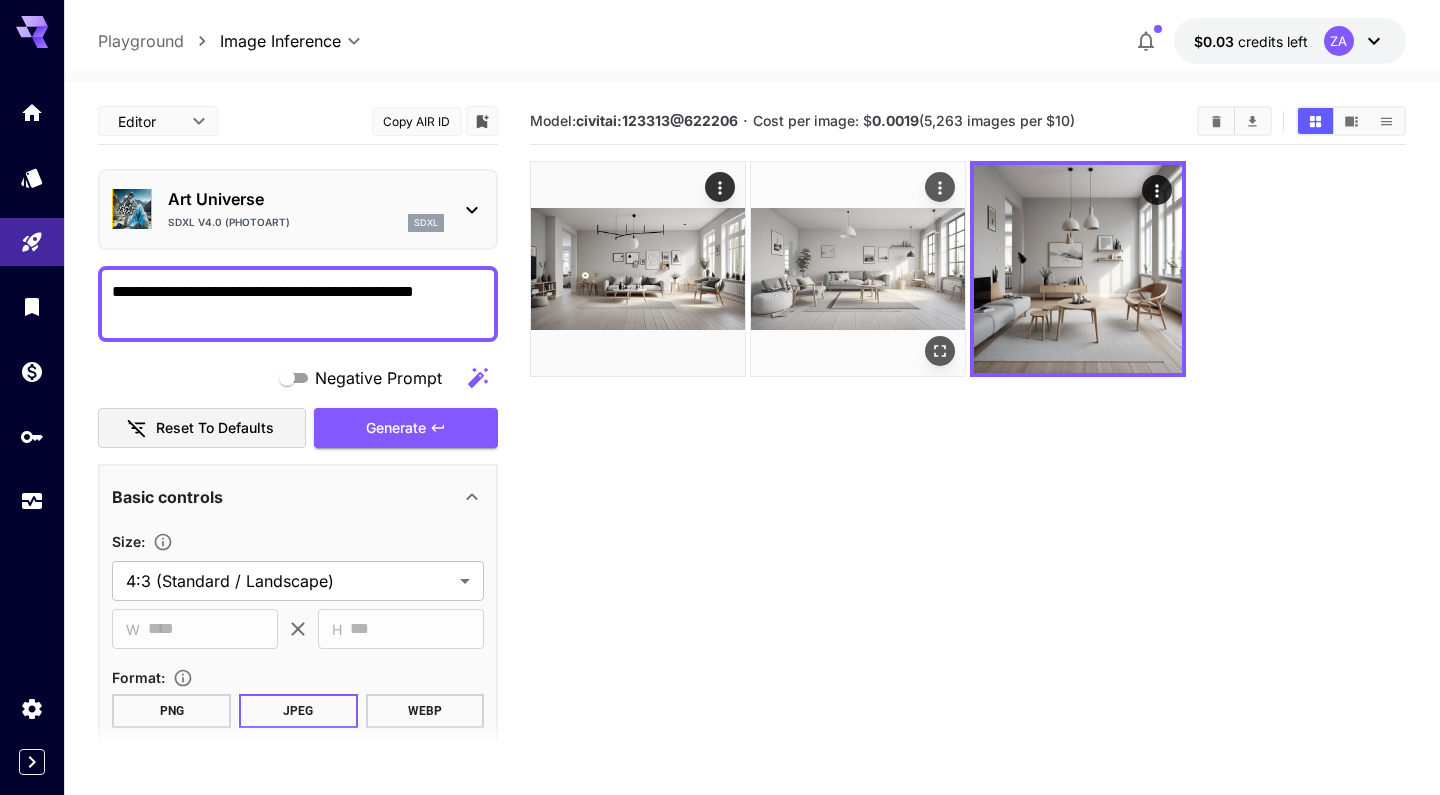 click at bounding box center [858, 269] 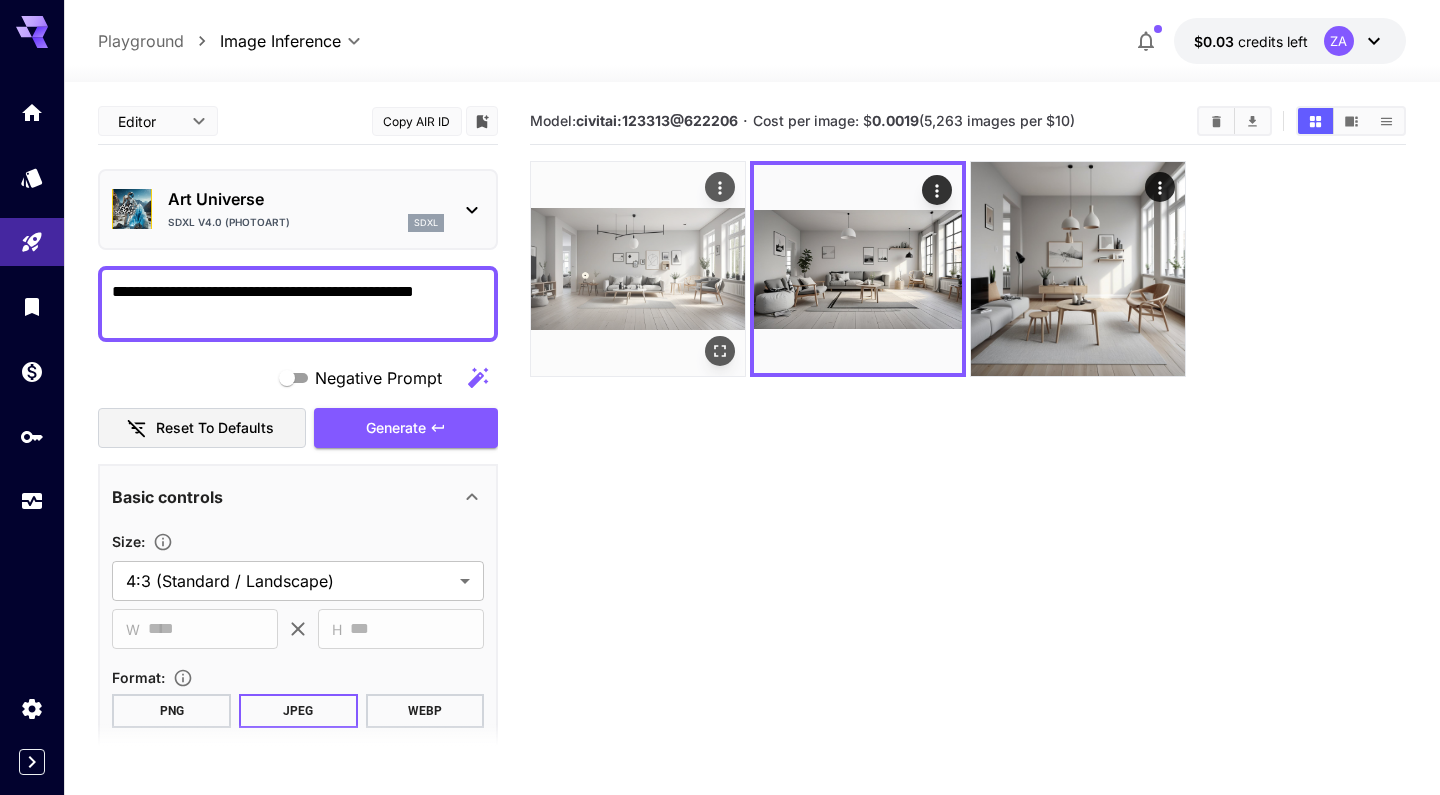 click at bounding box center (638, 269) 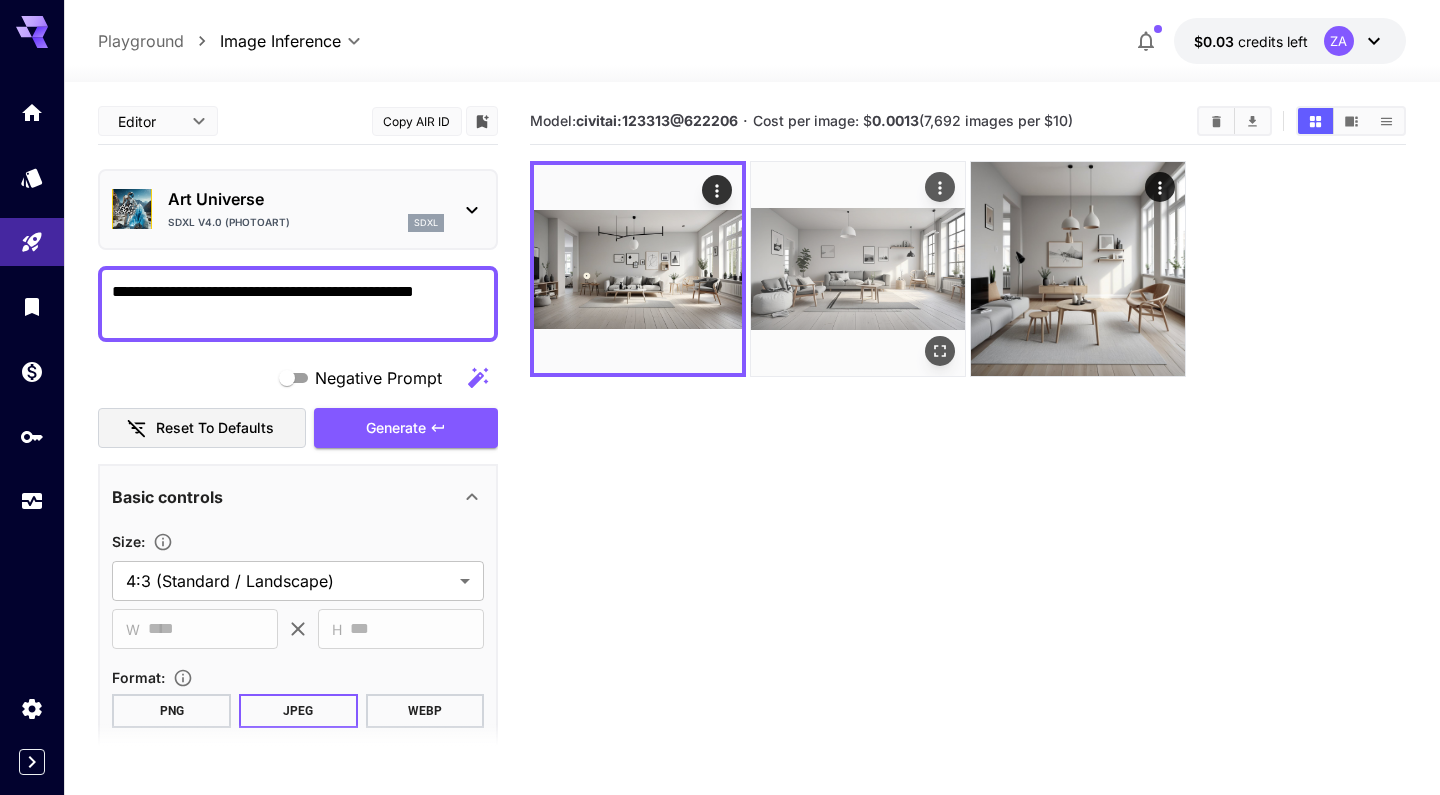 click at bounding box center [858, 269] 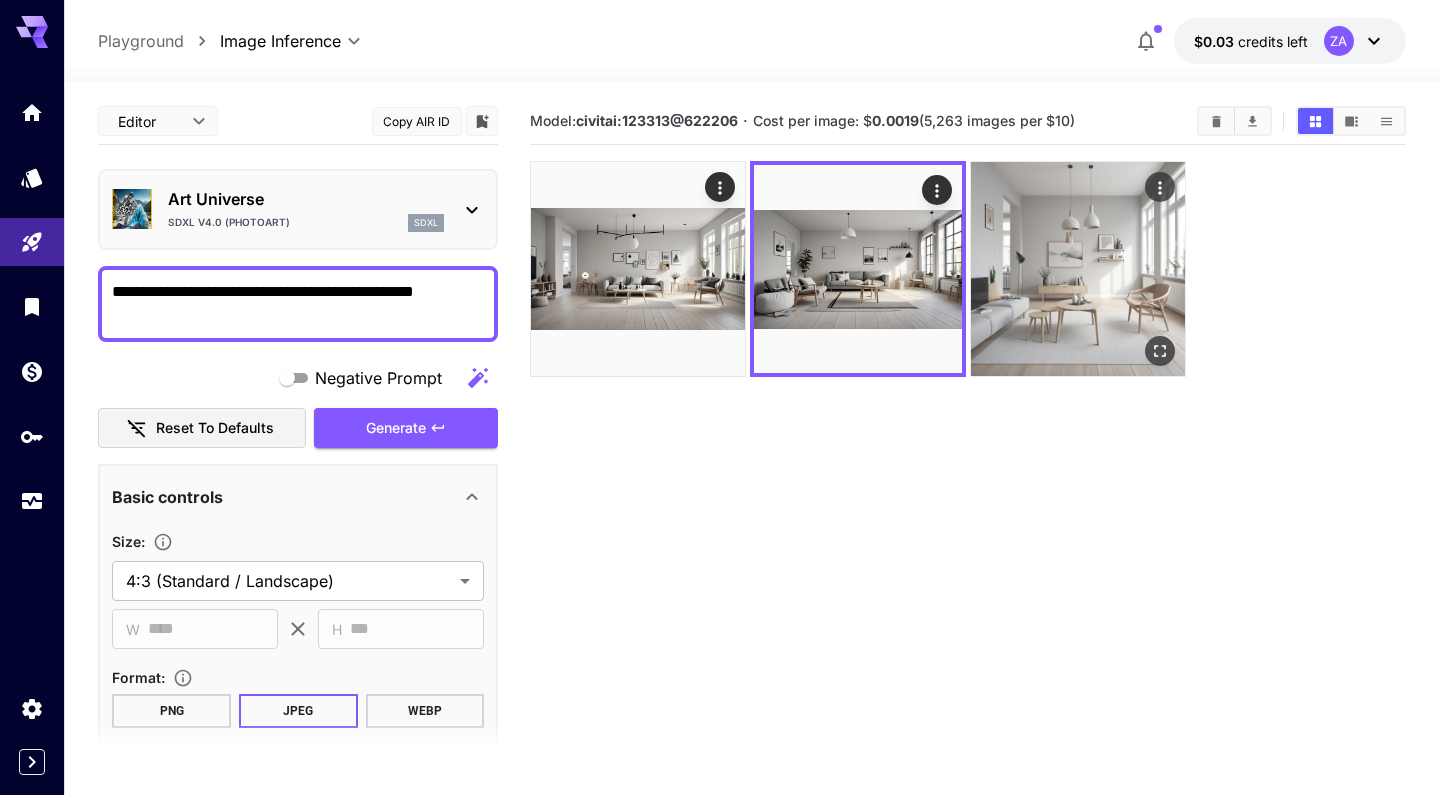 click at bounding box center (1078, 269) 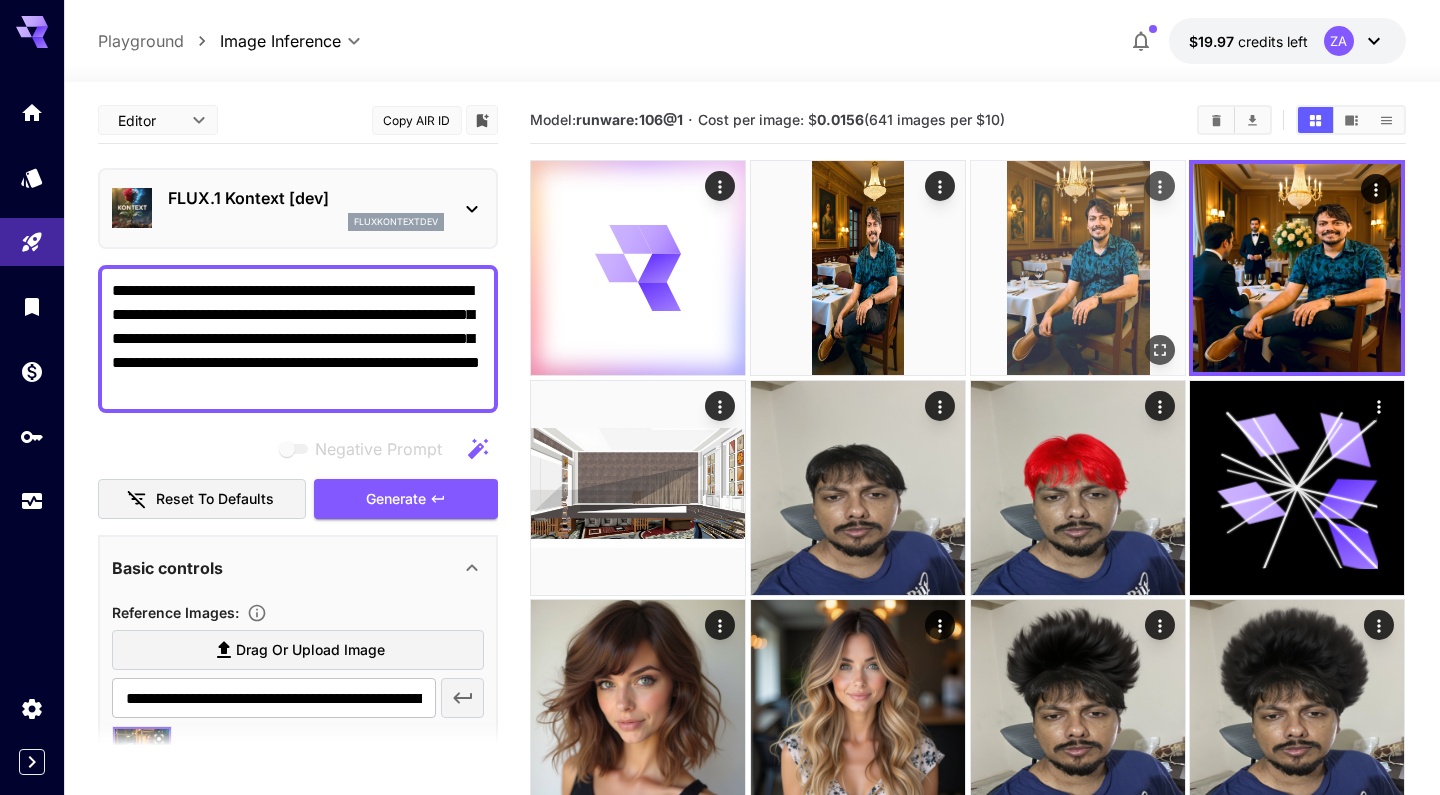 scroll, scrollTop: 0, scrollLeft: 0, axis: both 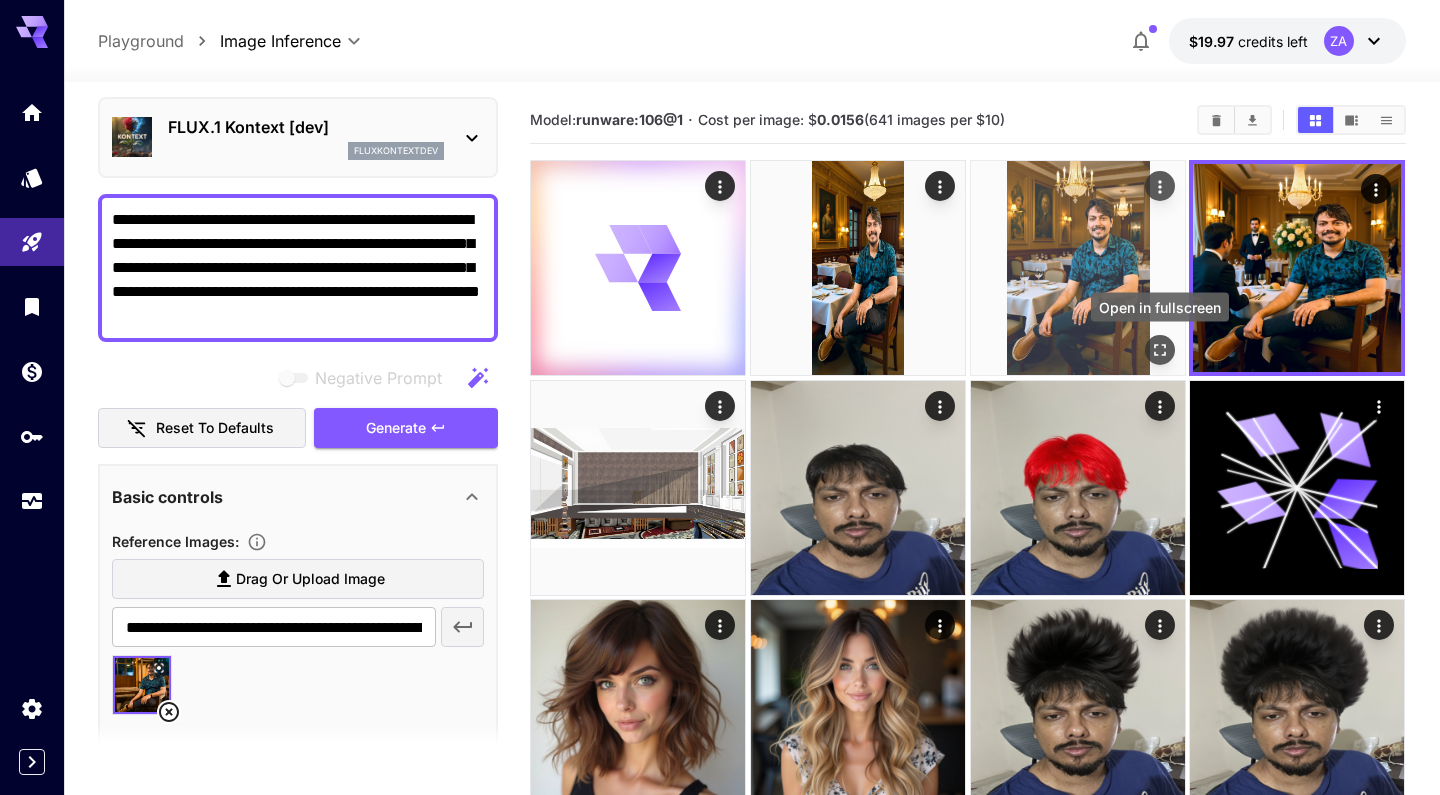 click 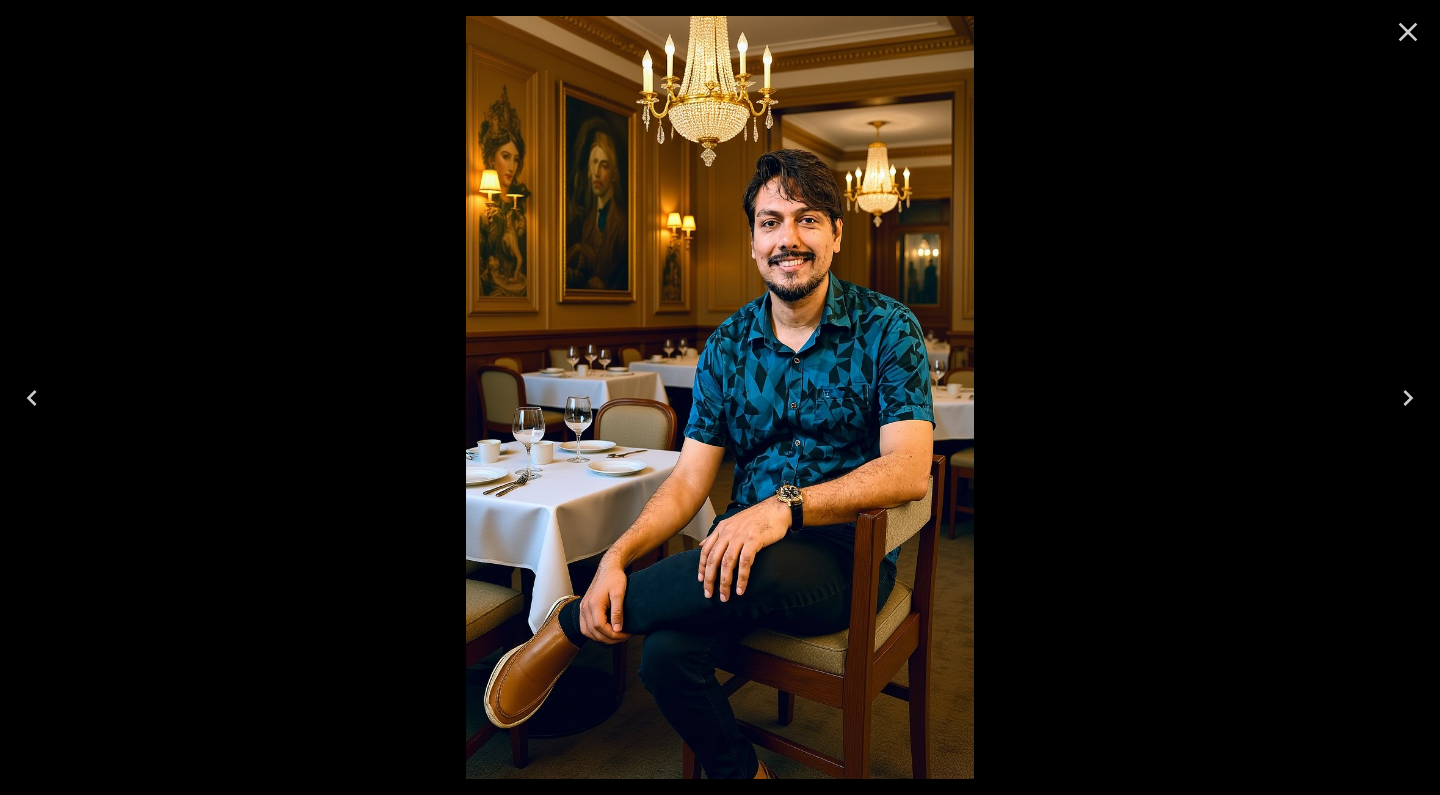 click 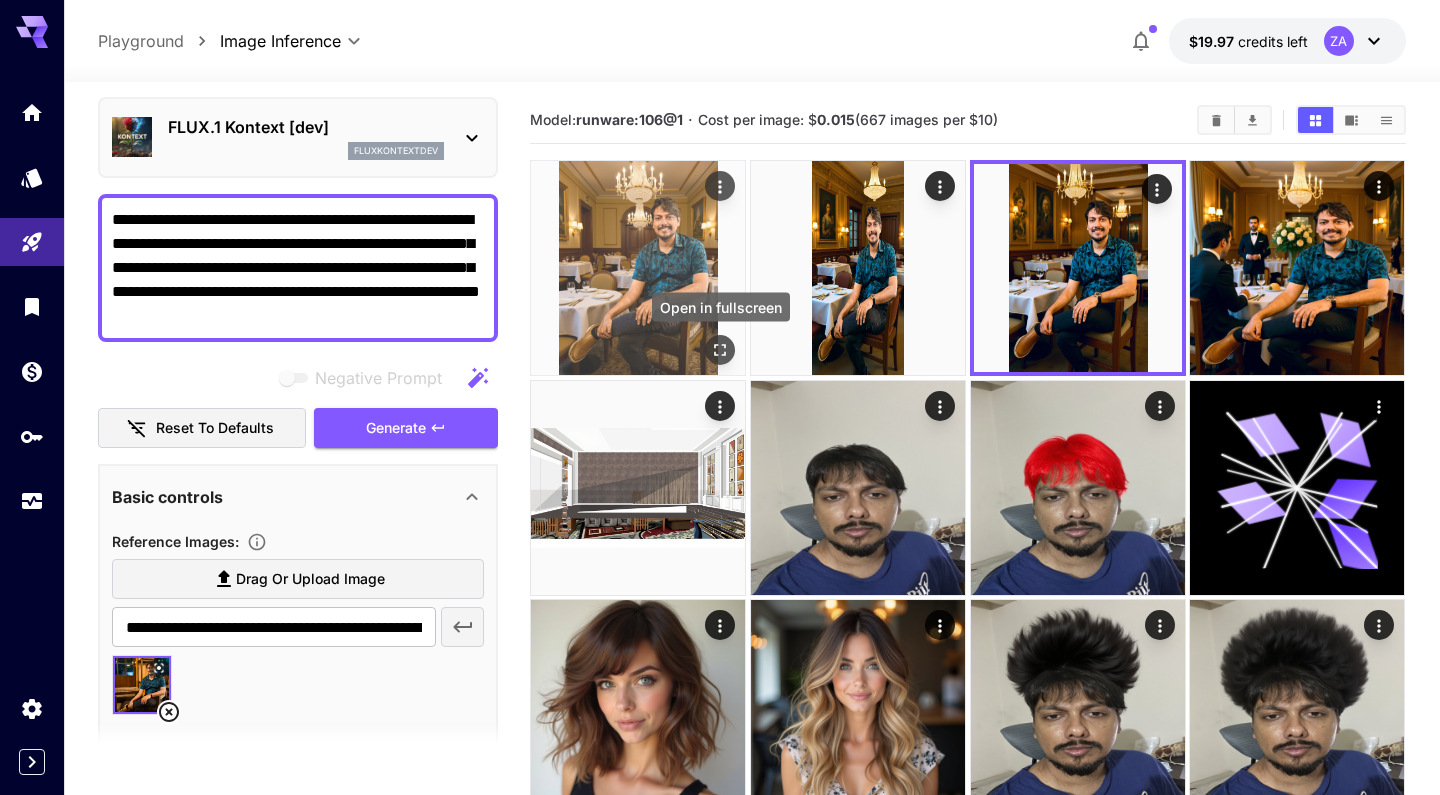 click 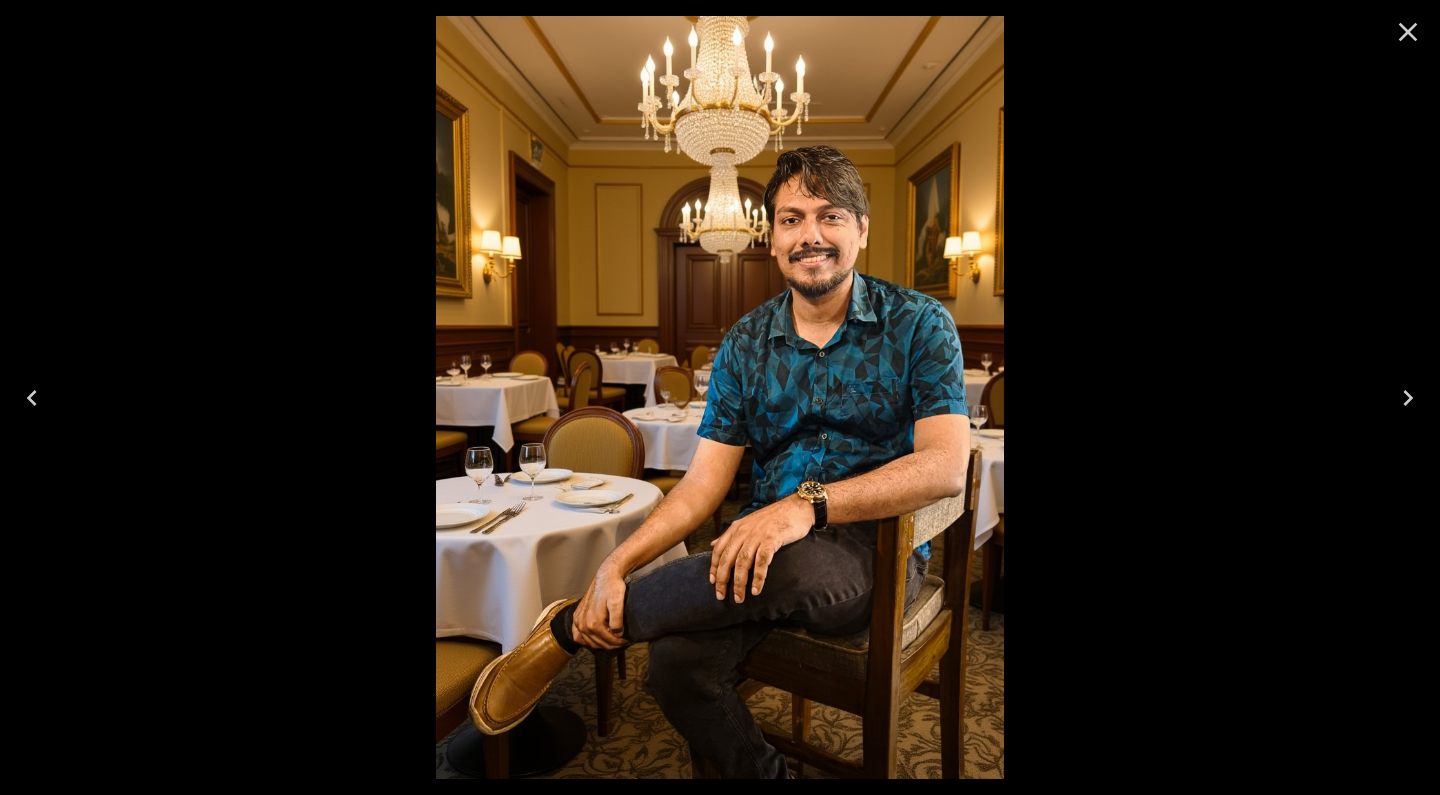 click 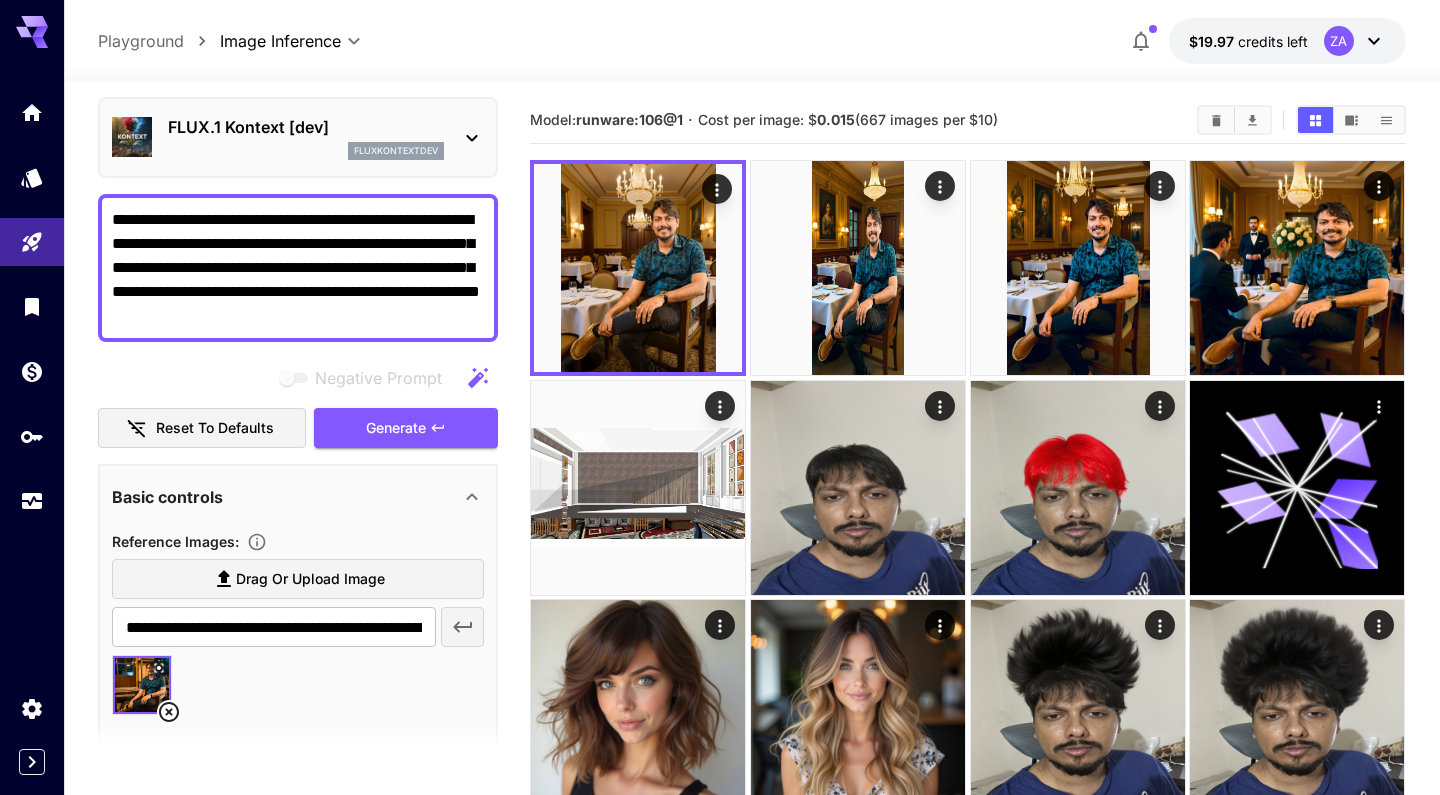 click on "**********" at bounding box center [298, 268] 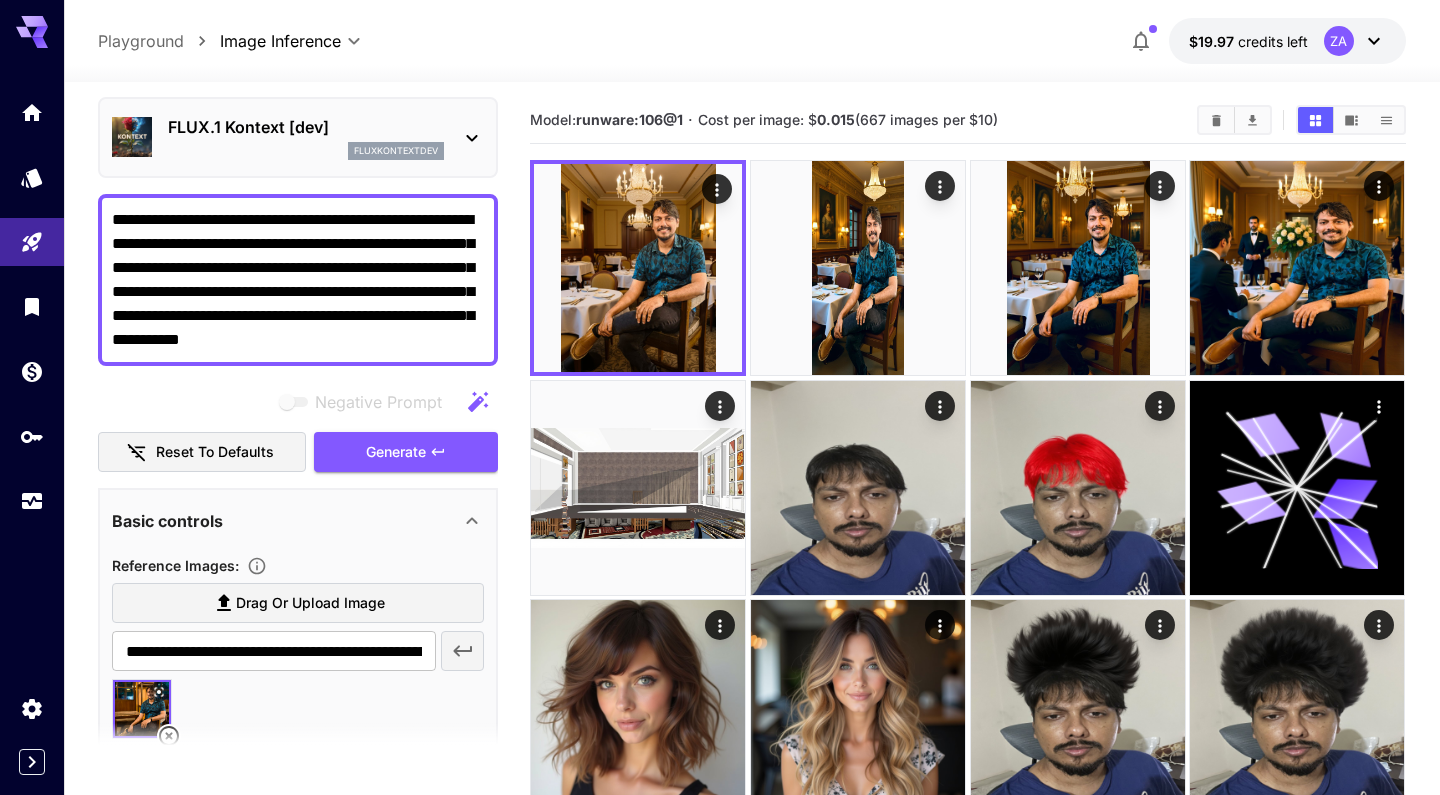 type on "**********" 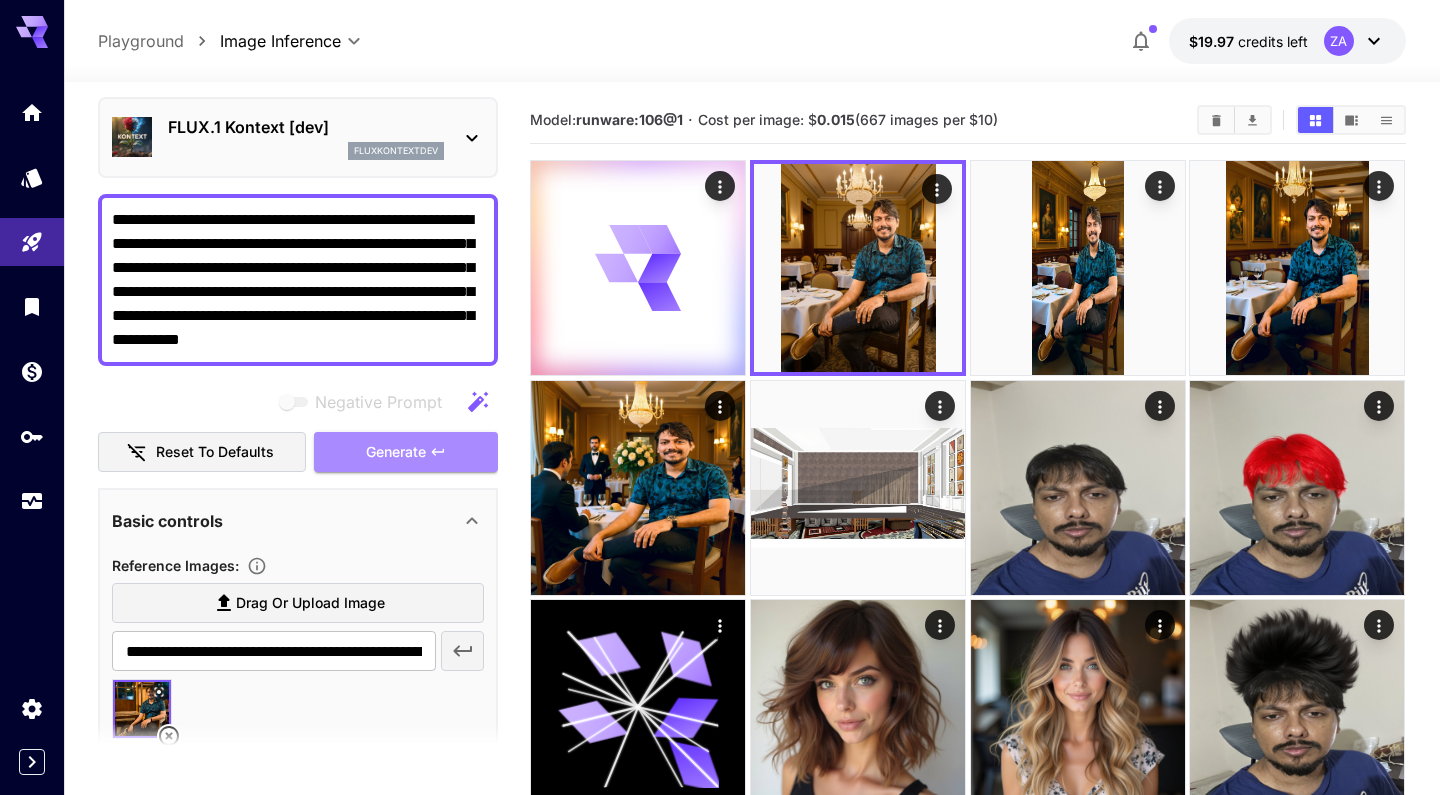 type 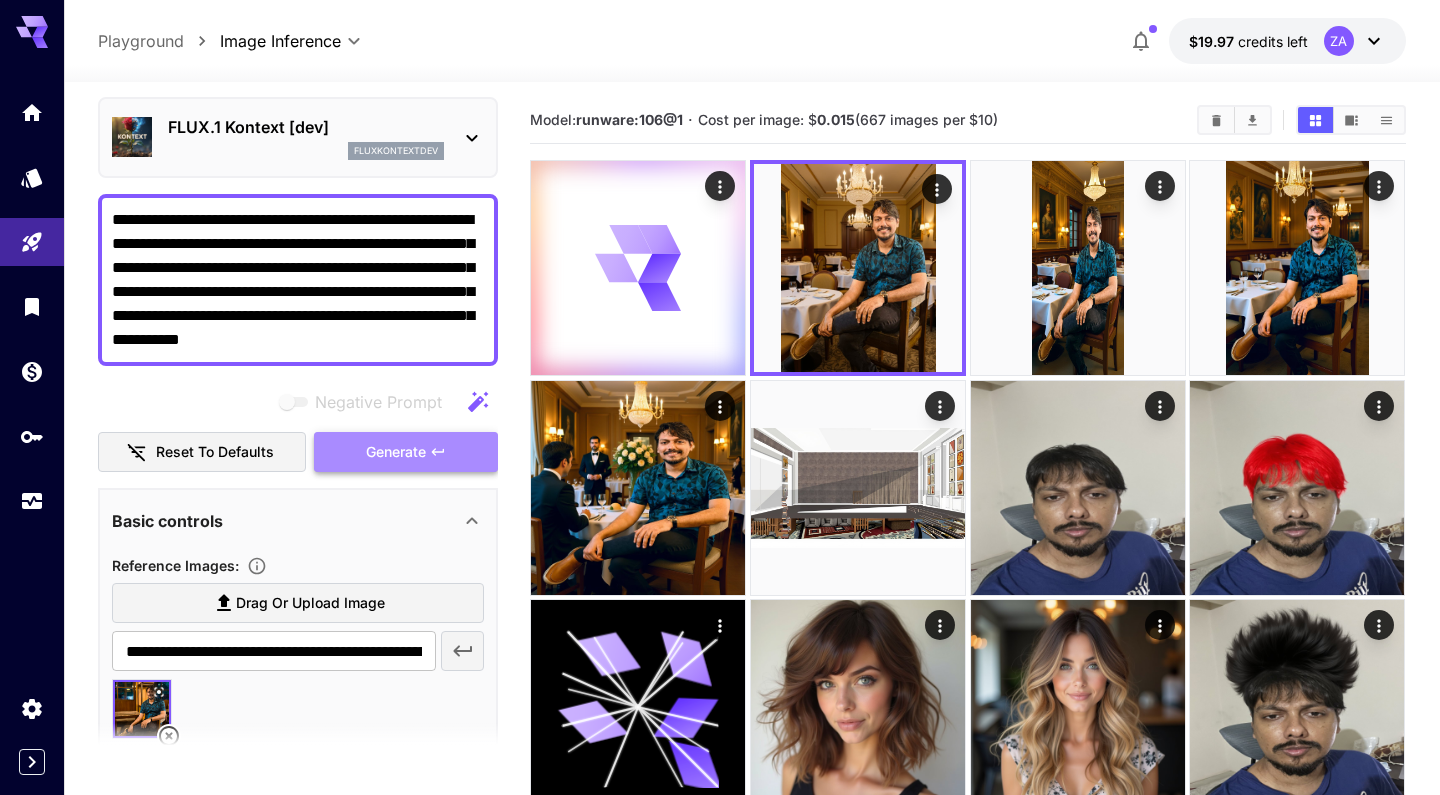 drag, startPoint x: 332, startPoint y: 314, endPoint x: 392, endPoint y: 466, distance: 163.41359 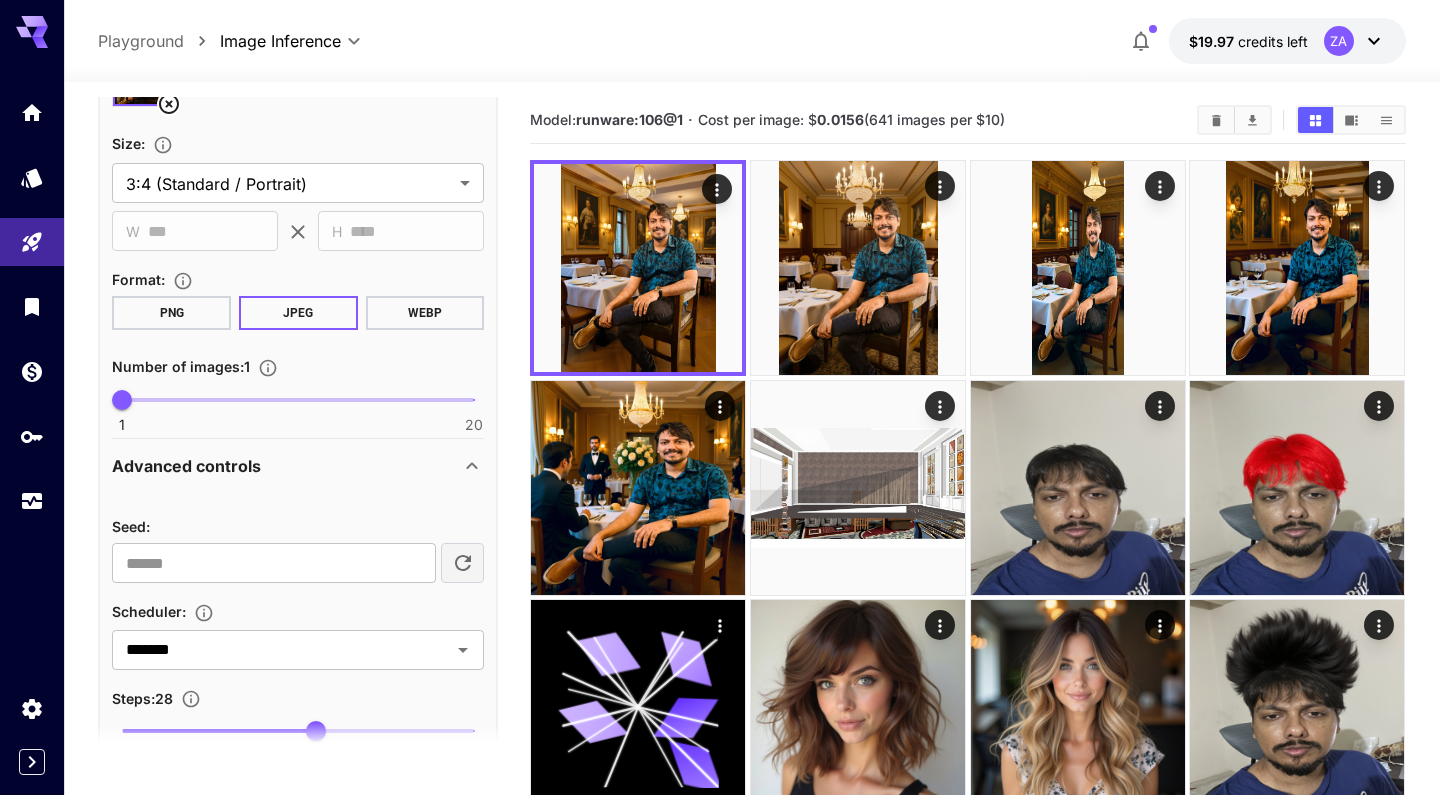 scroll, scrollTop: 700, scrollLeft: 0, axis: vertical 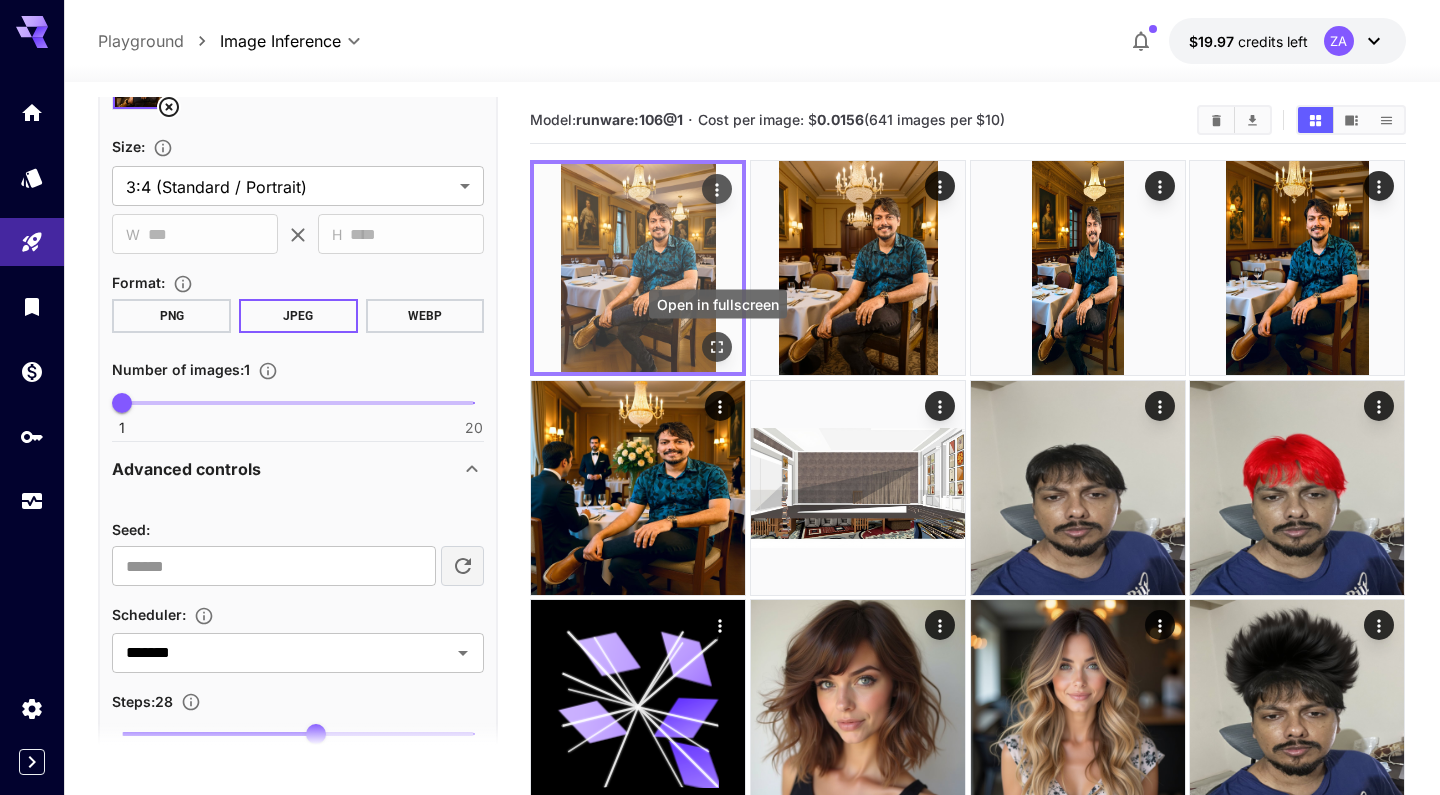 click 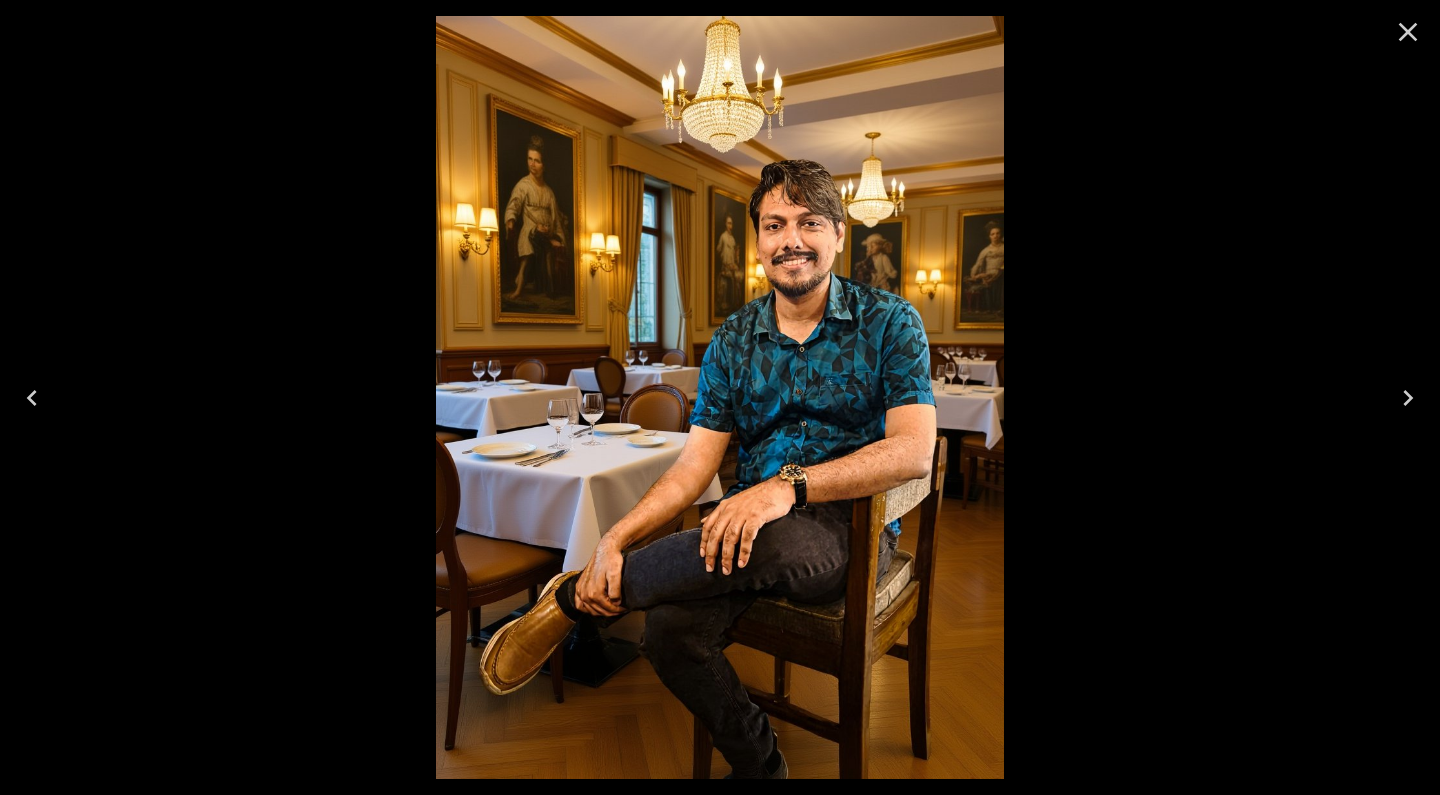 click at bounding box center (719, 397) 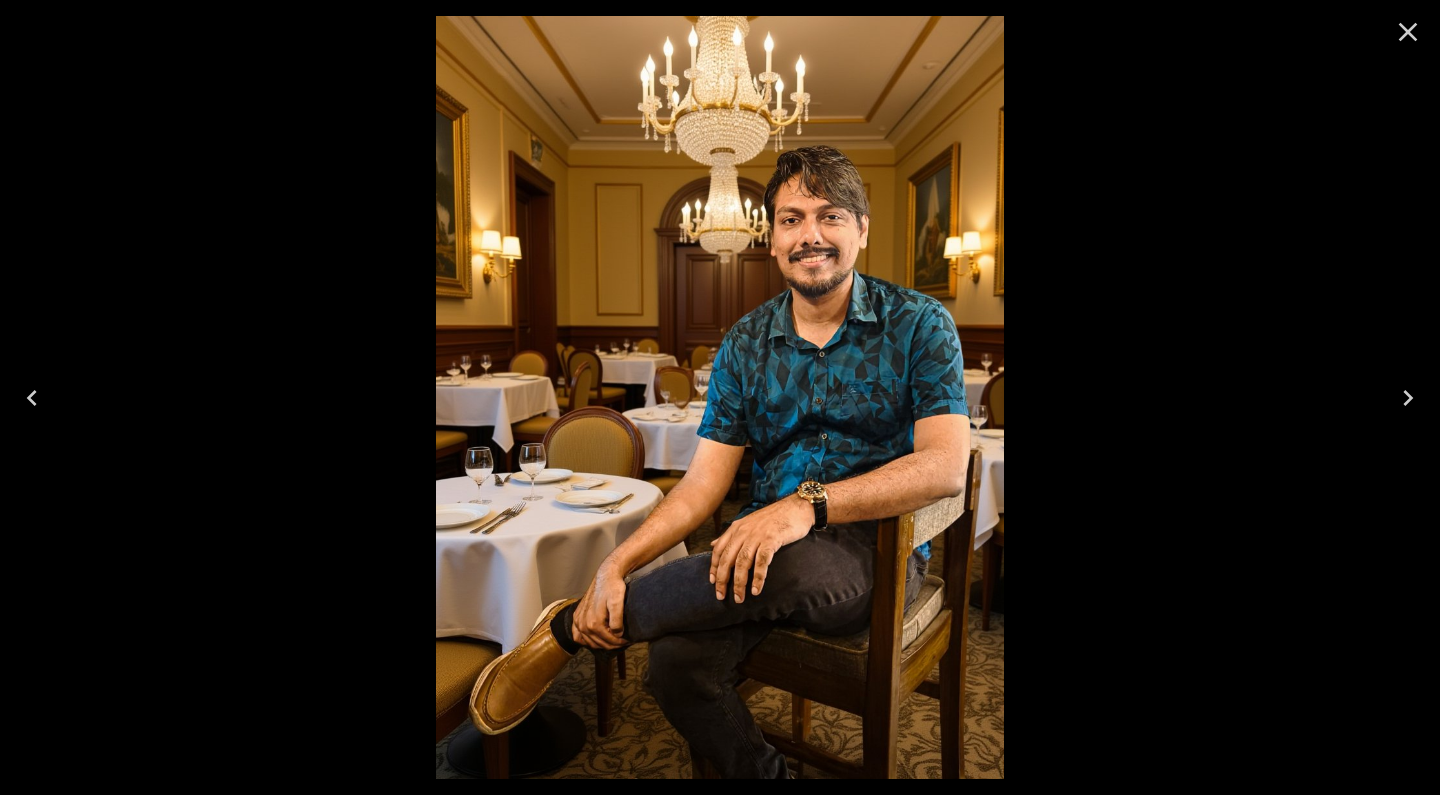 click 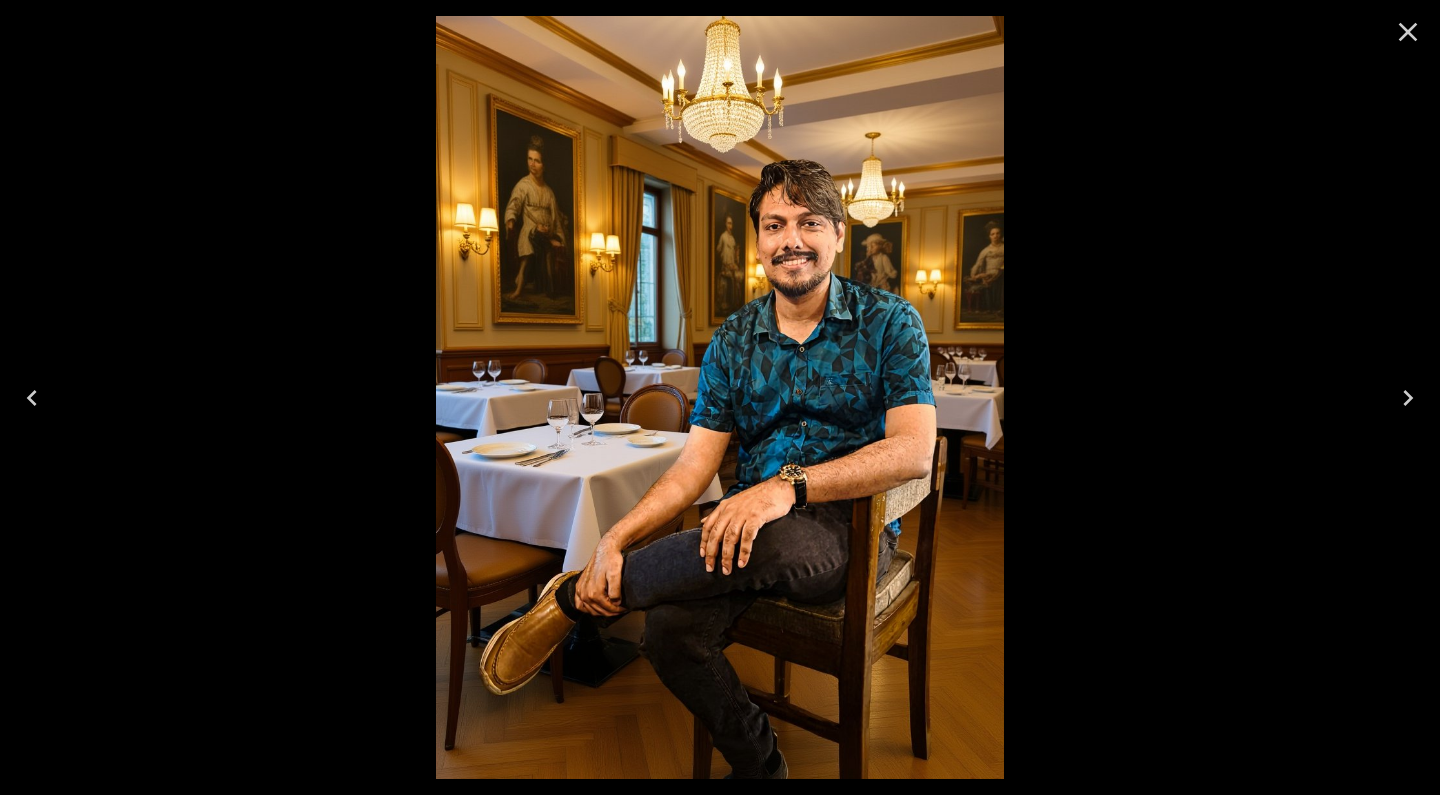 click 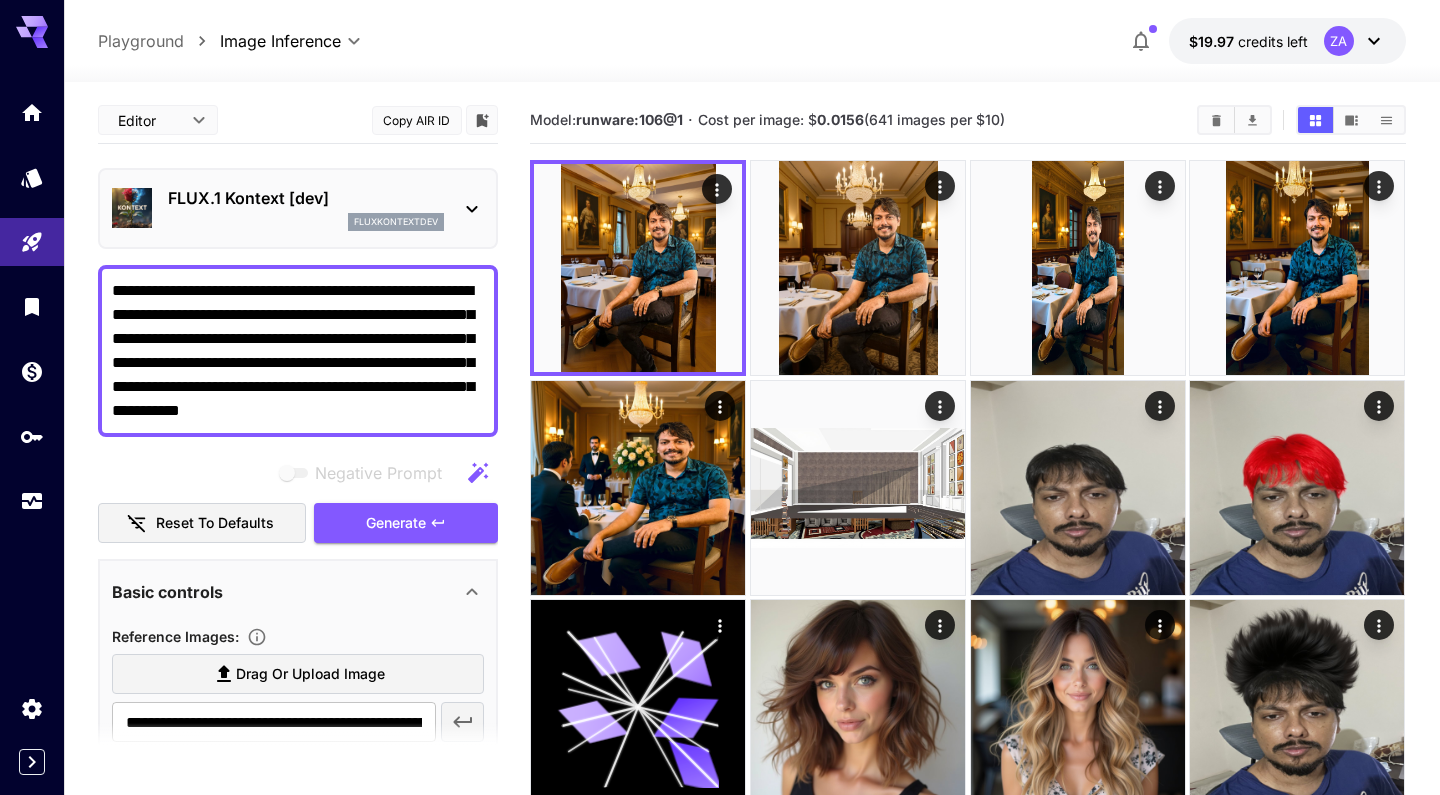 scroll, scrollTop: 0, scrollLeft: 0, axis: both 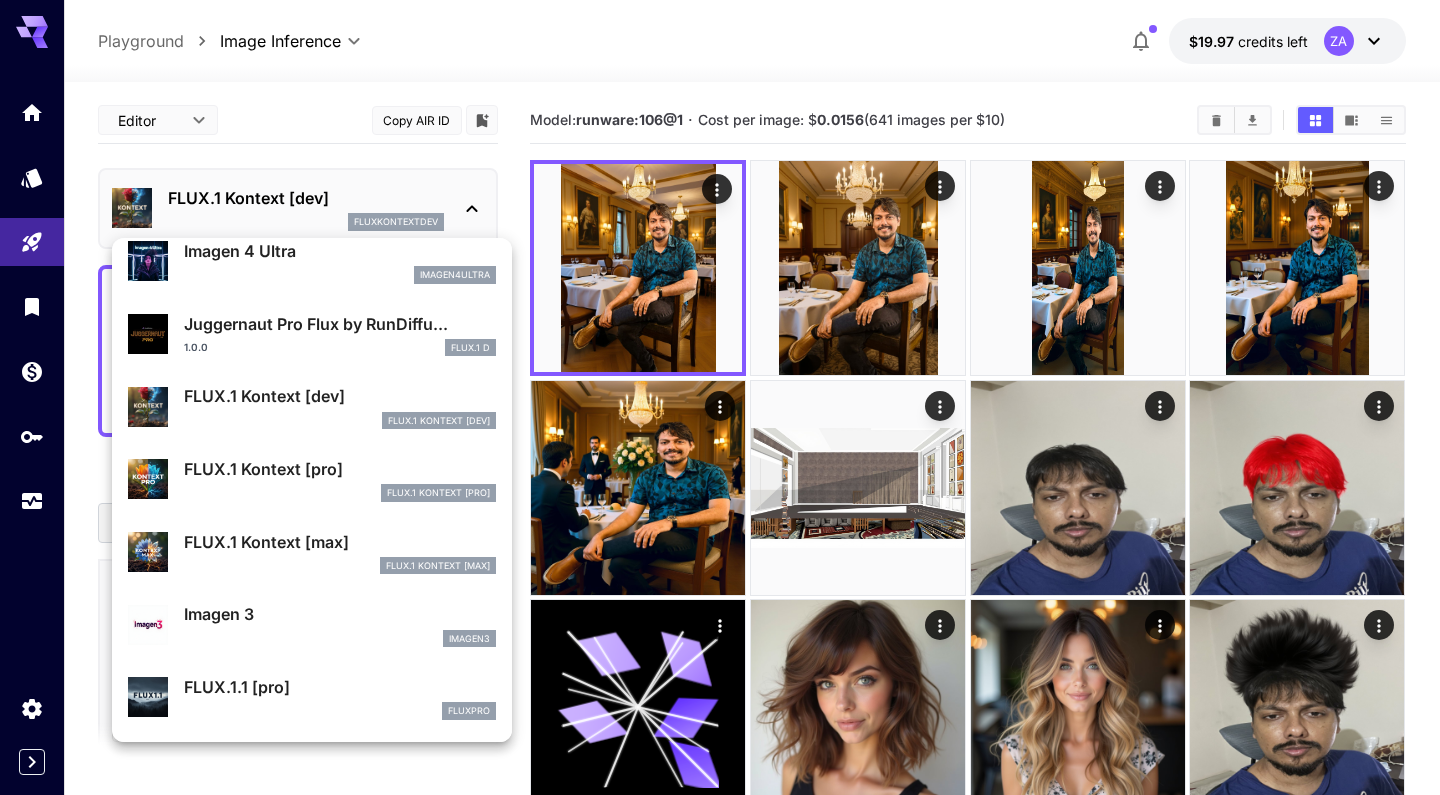 click on "FLUX.1 Kontext [pro]" at bounding box center [340, 469] 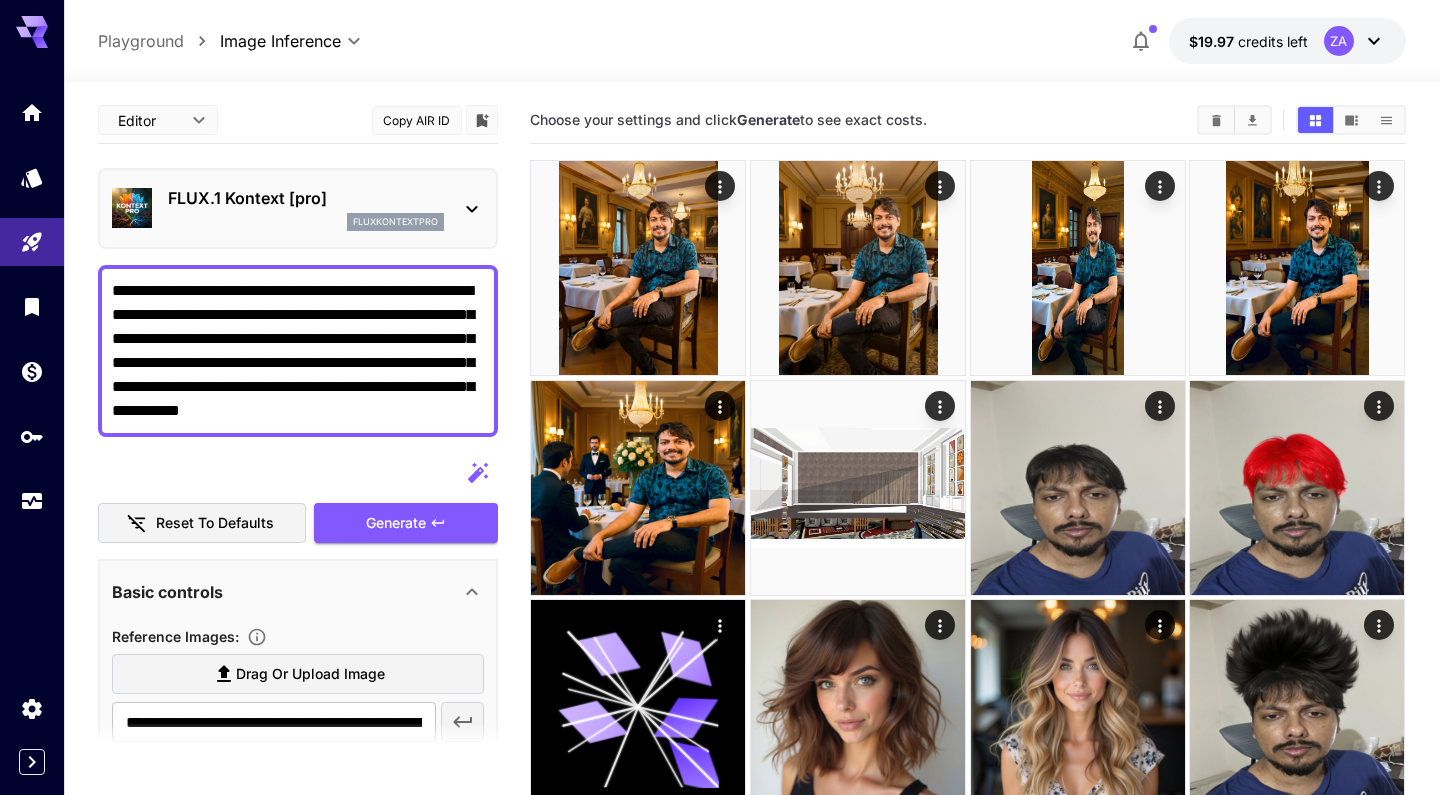 click on "**********" at bounding box center [298, 351] 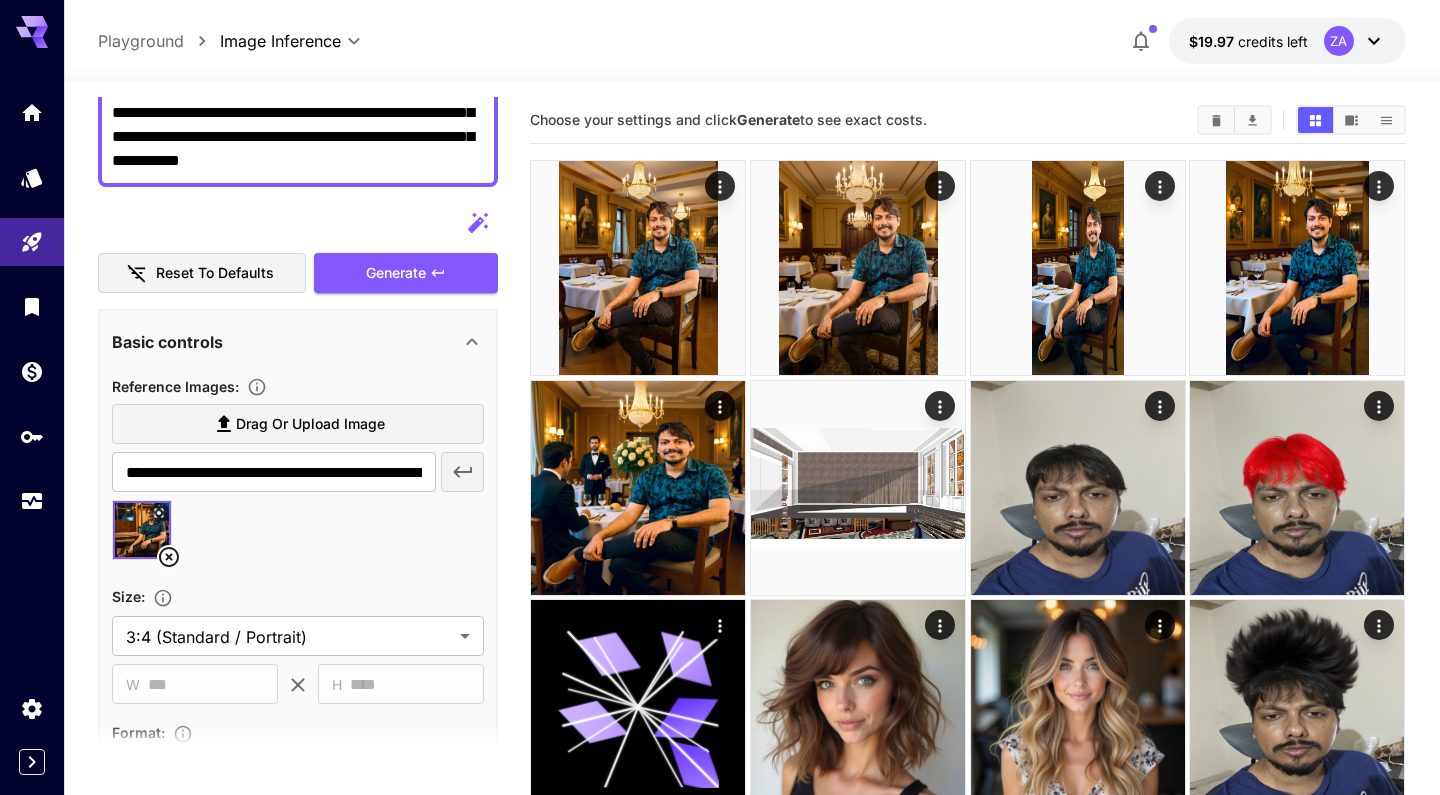 scroll, scrollTop: 190, scrollLeft: 0, axis: vertical 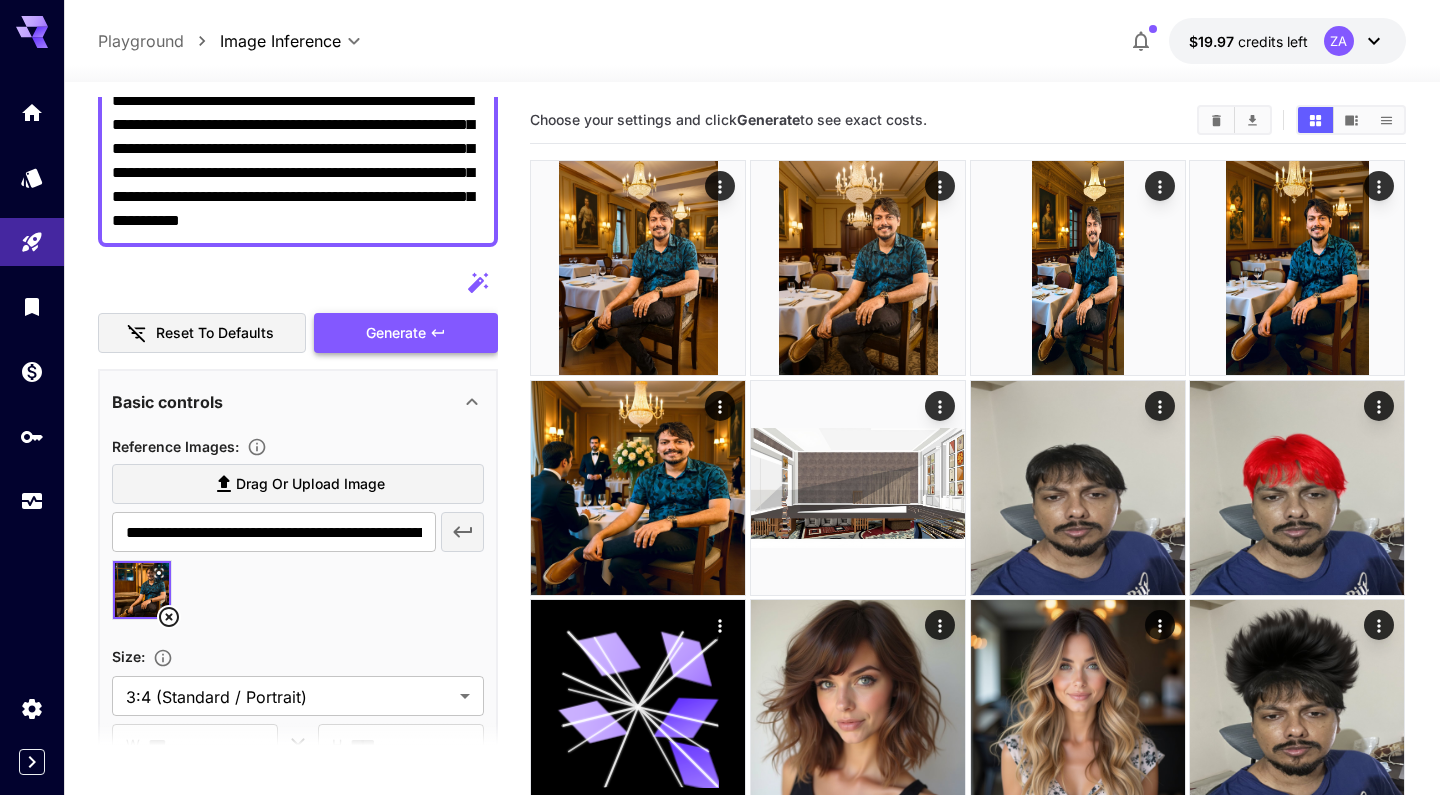 click on "Generate" at bounding box center (396, 333) 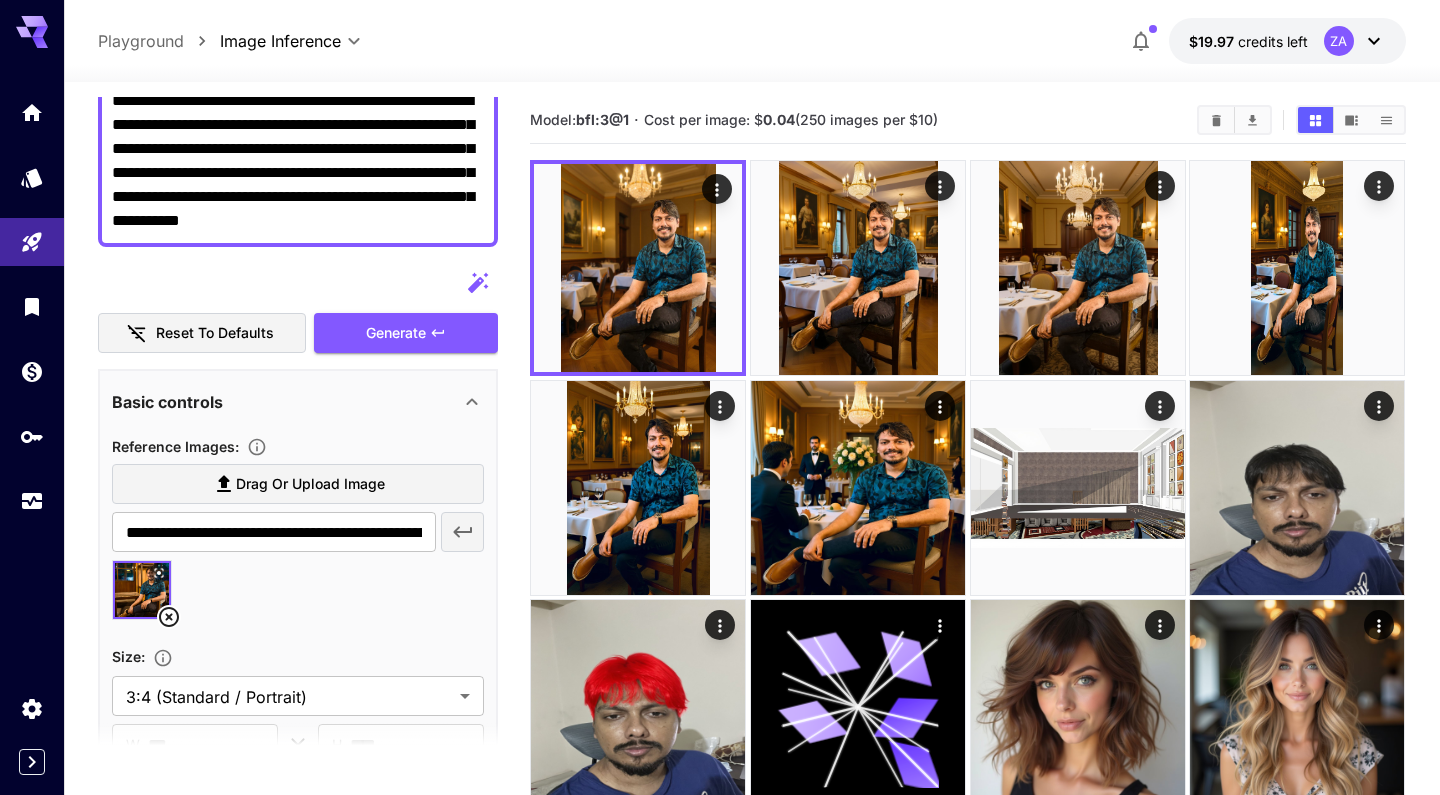 click at bounding box center (752, 70) 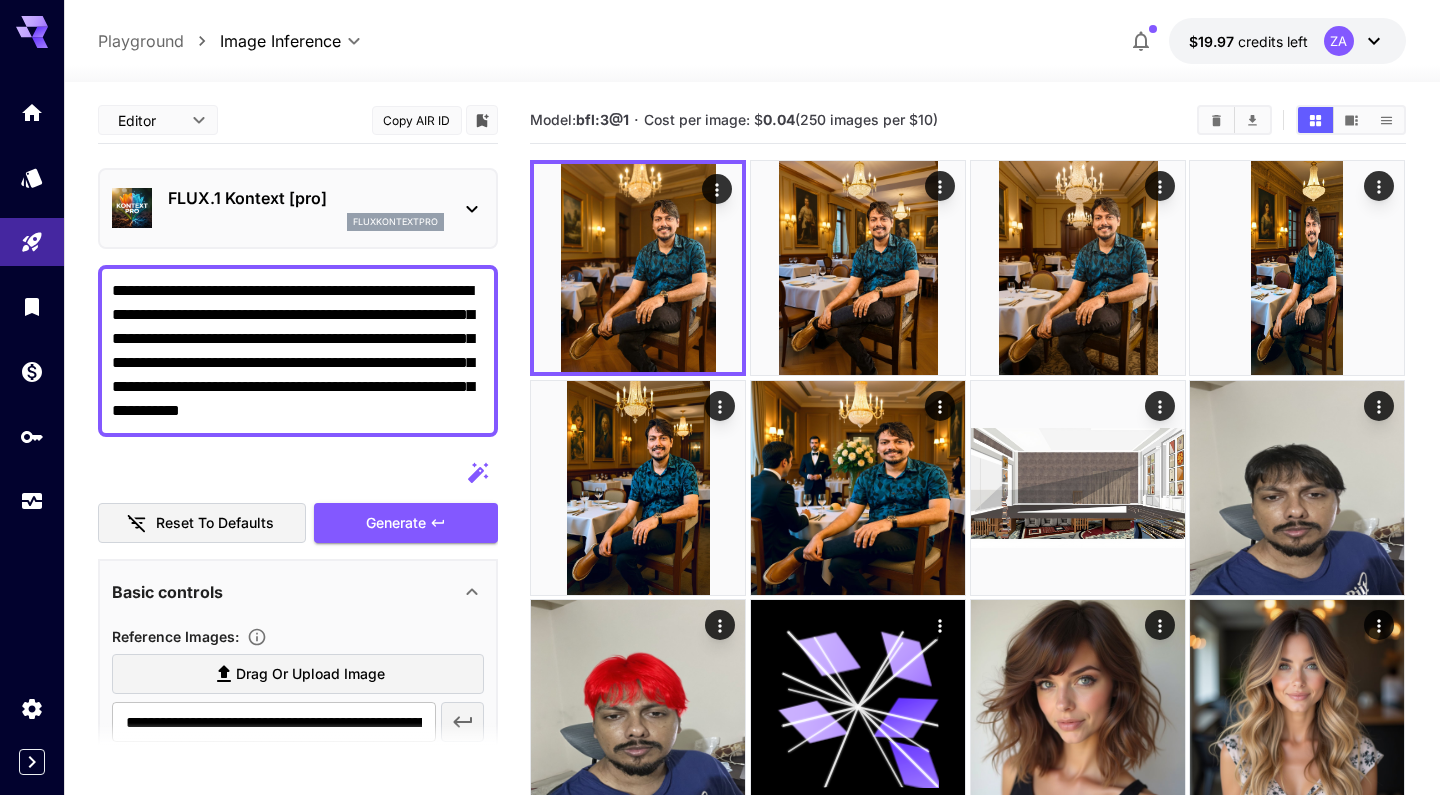 scroll, scrollTop: 0, scrollLeft: 0, axis: both 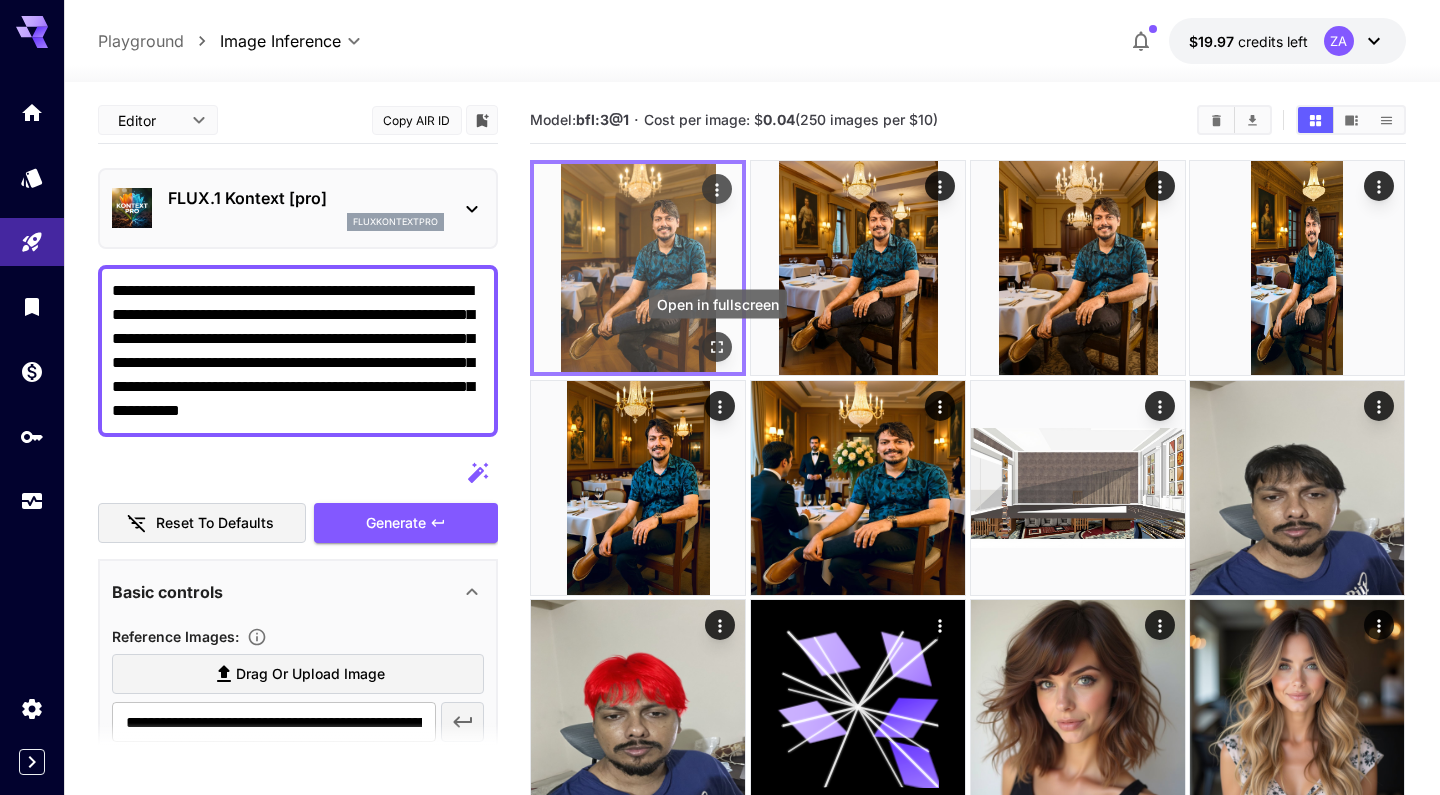 click 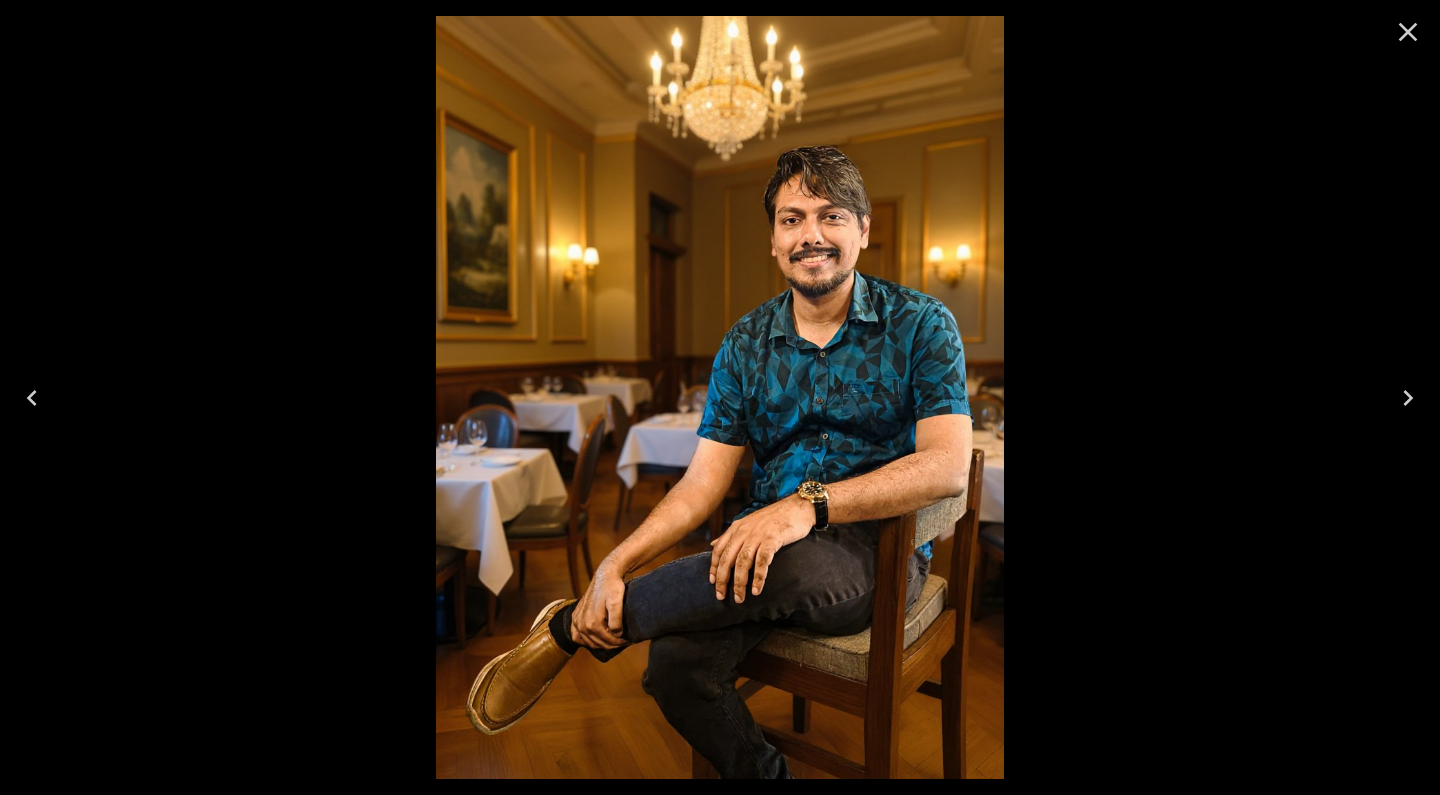 click 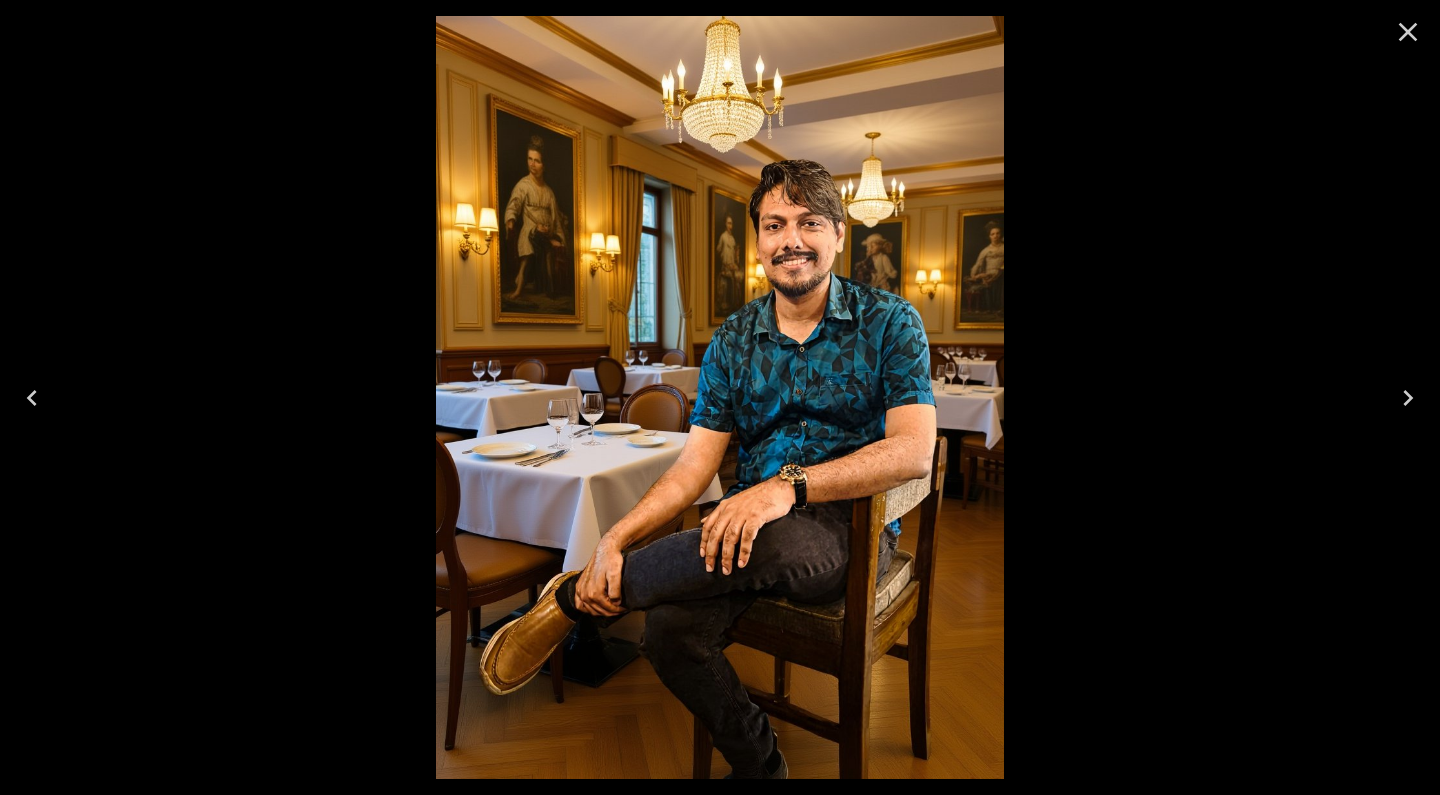 click 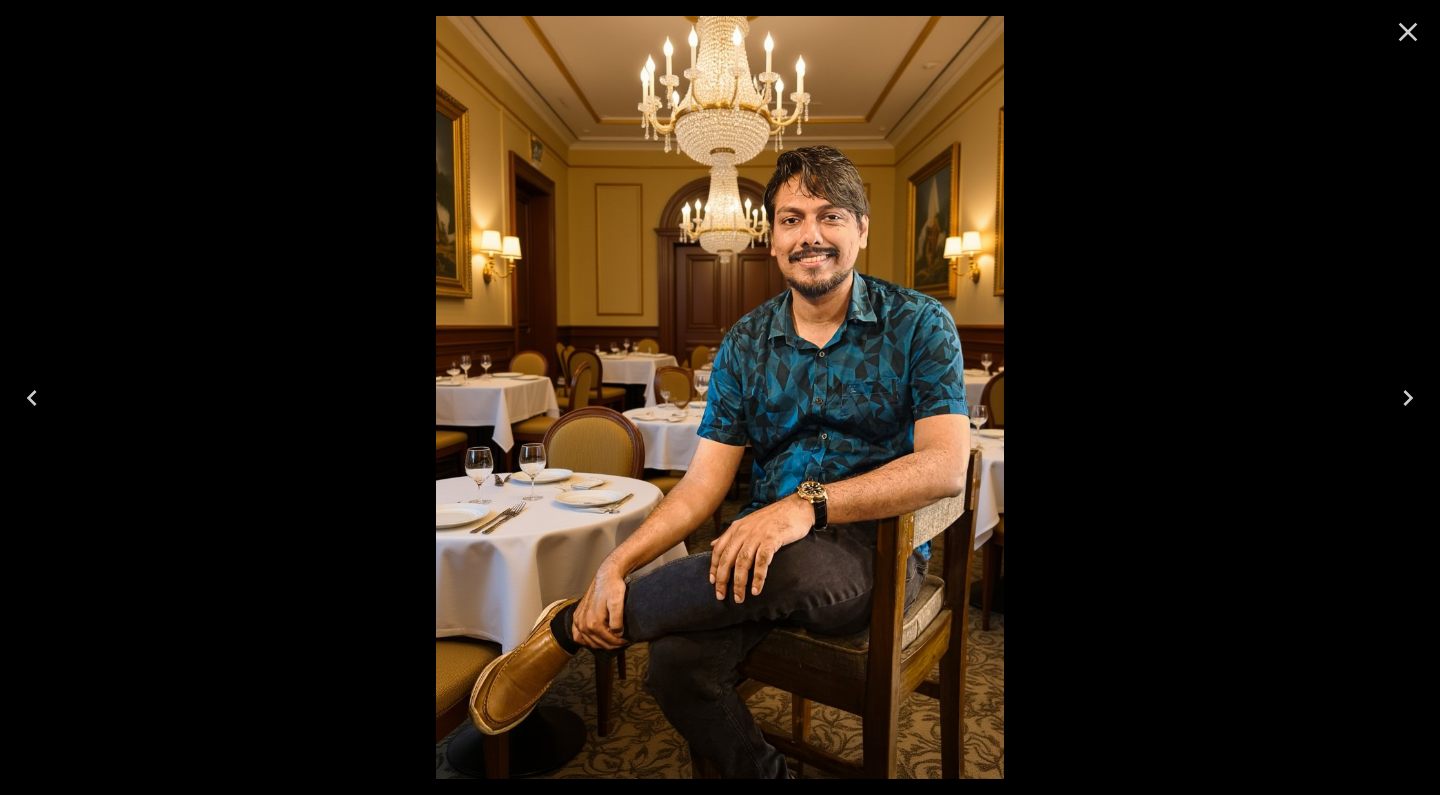 click 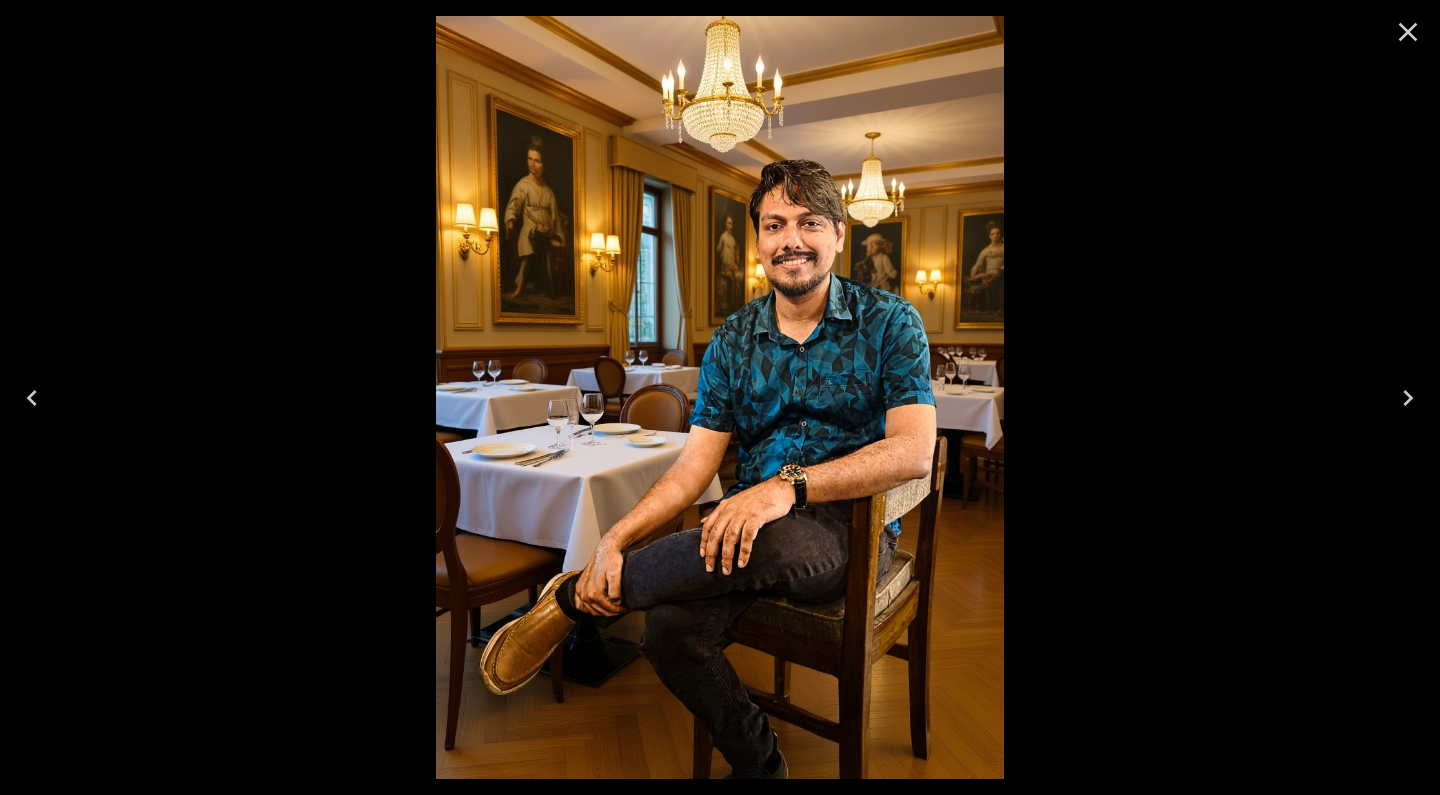 click 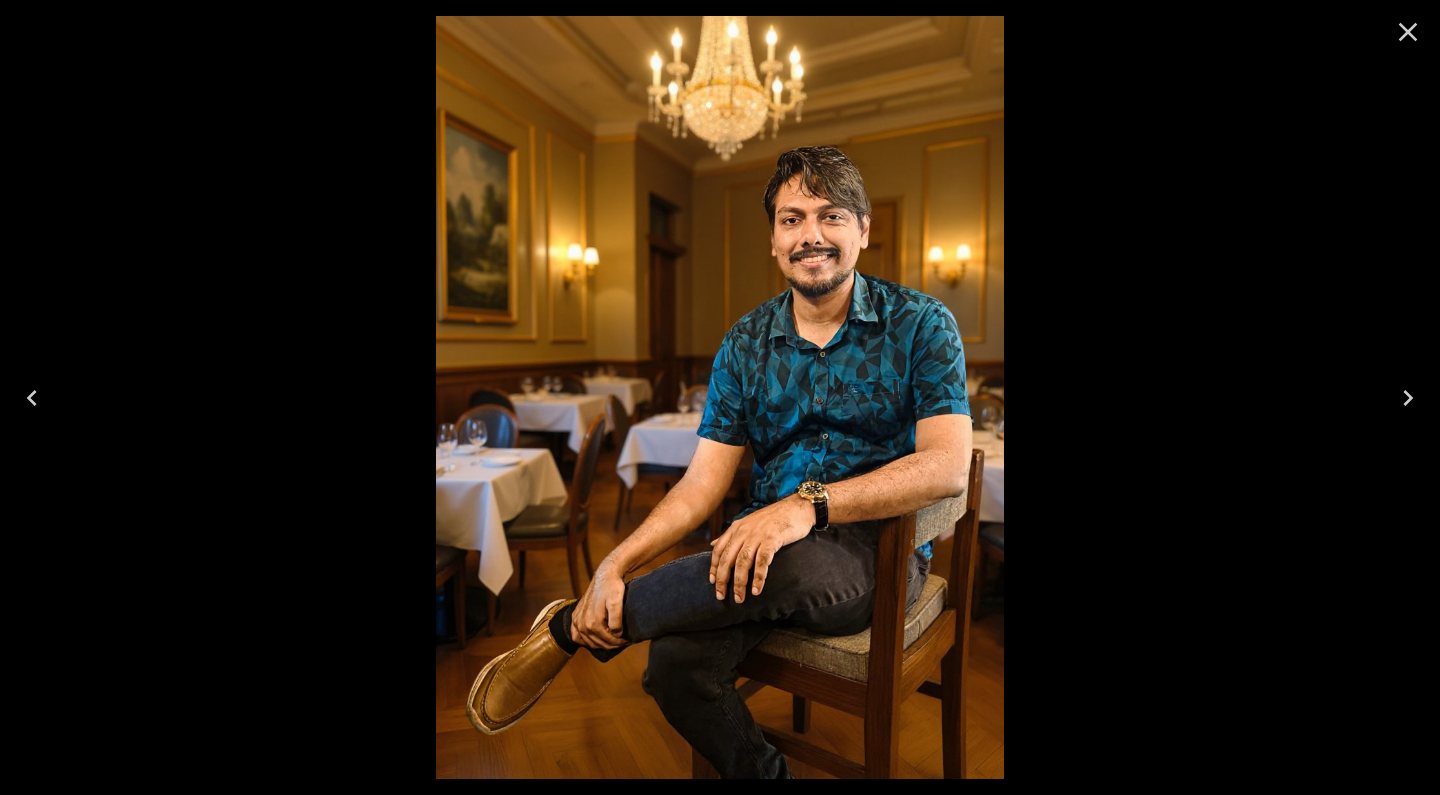 click 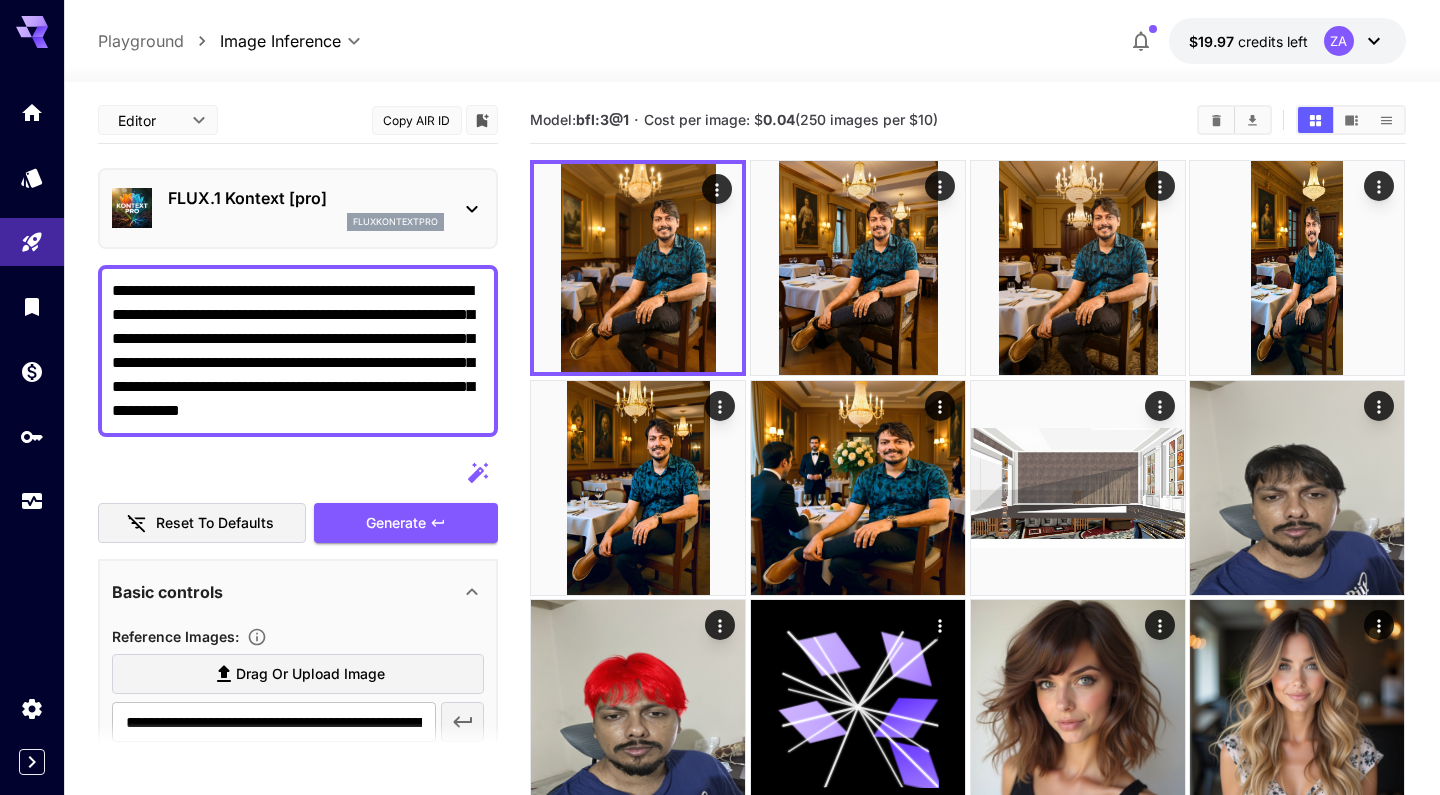 click on "FLUX.1 Kontext [pro]" at bounding box center (306, 198) 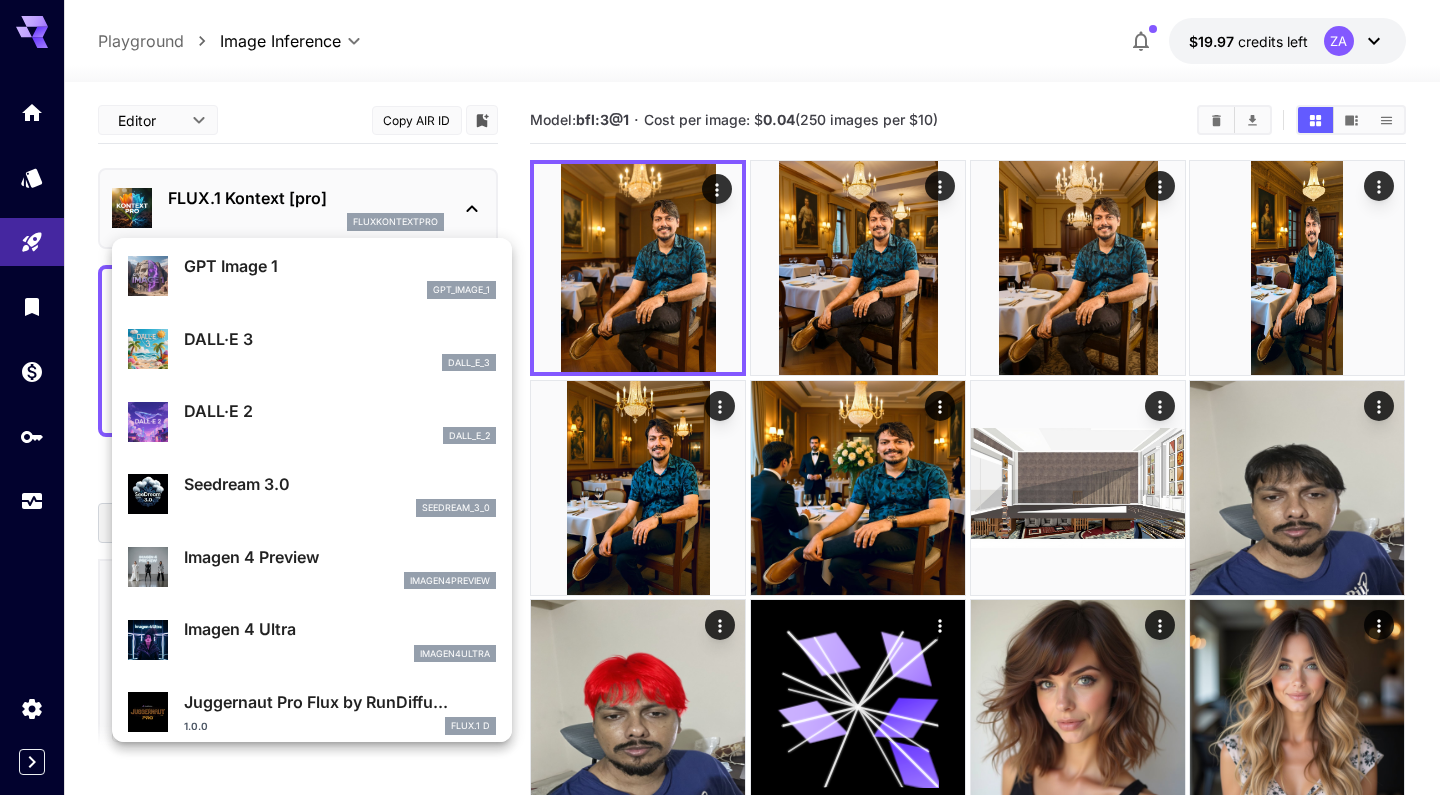 scroll, scrollTop: 282, scrollLeft: 0, axis: vertical 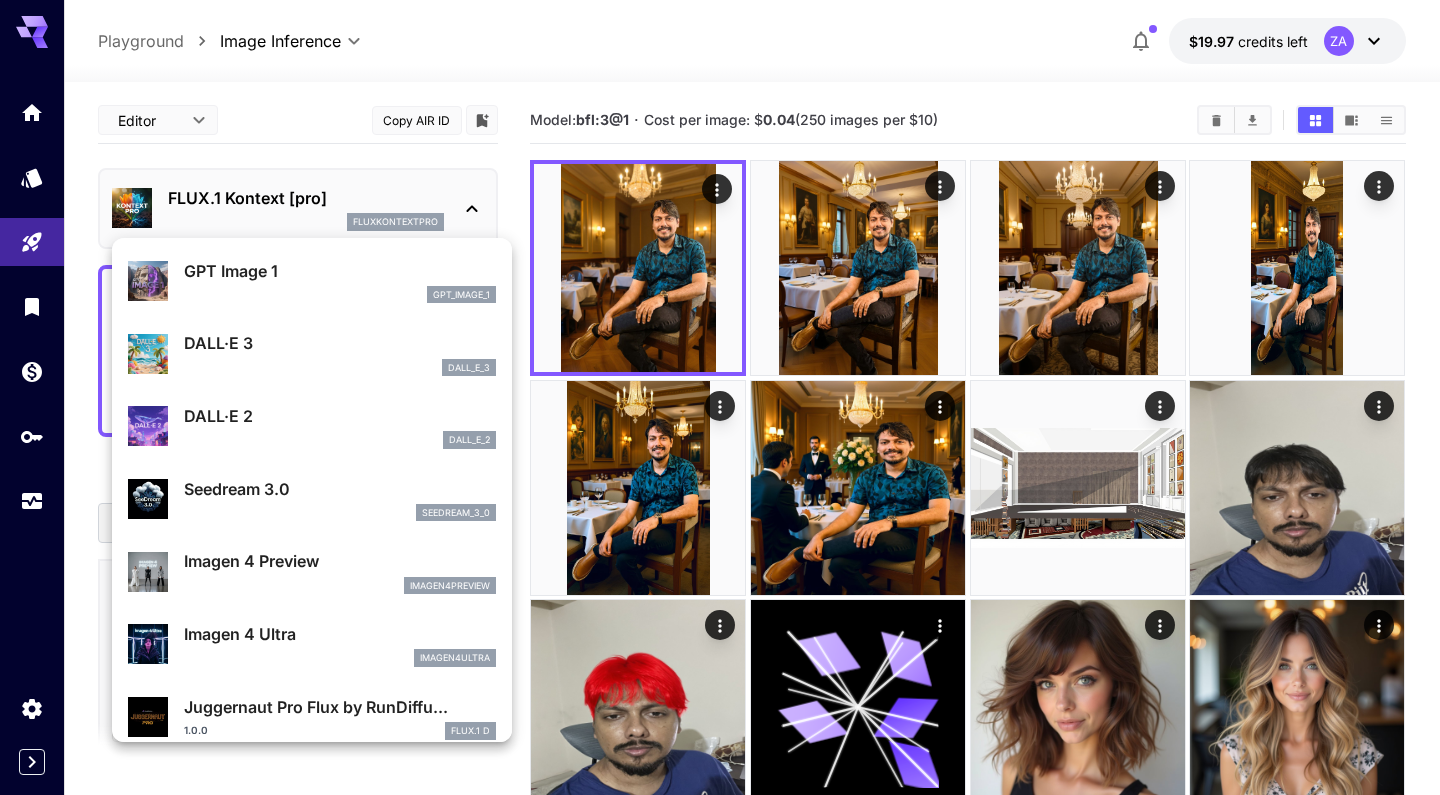 click on "seedream_3_0" at bounding box center [340, 513] 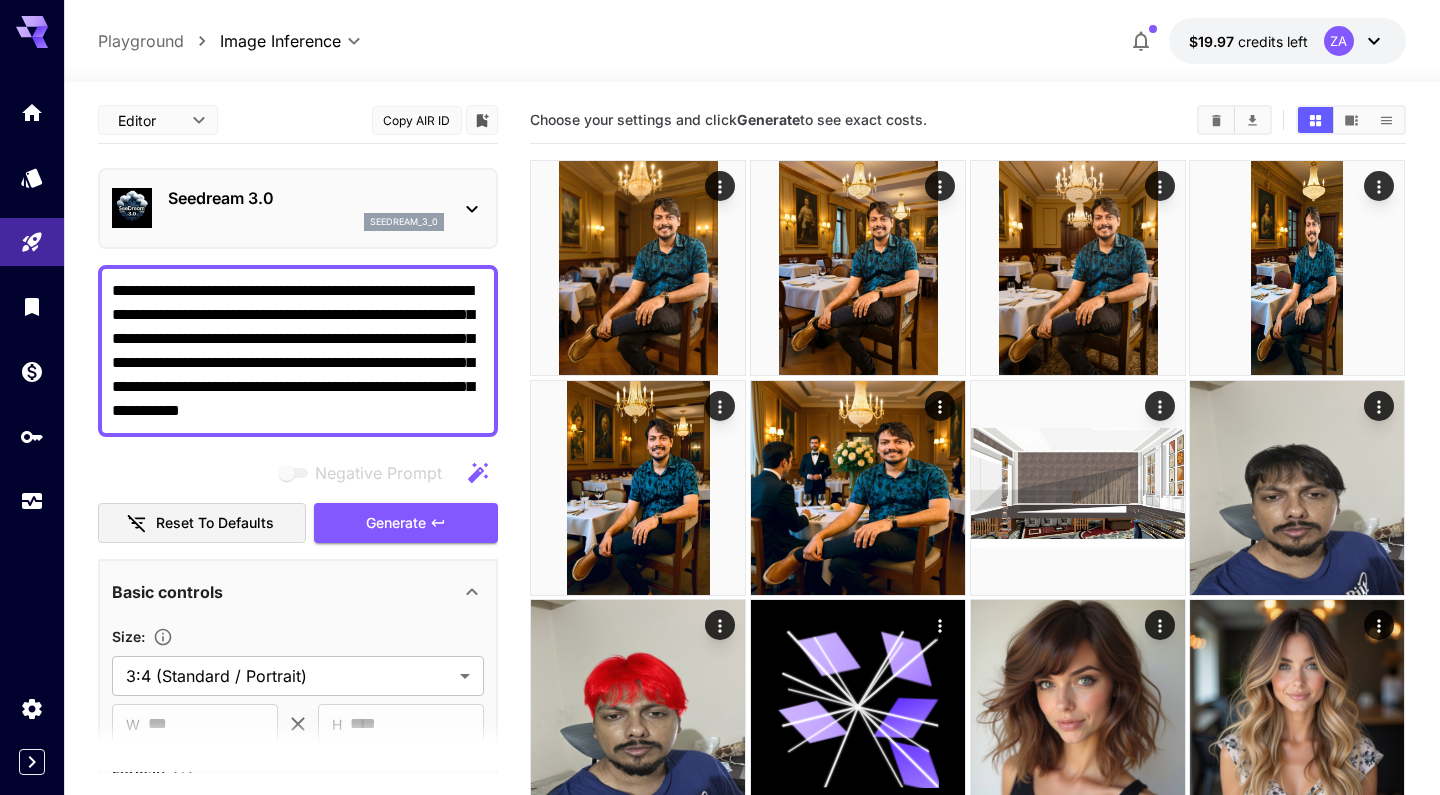 click on "**********" at bounding box center (751, 41) 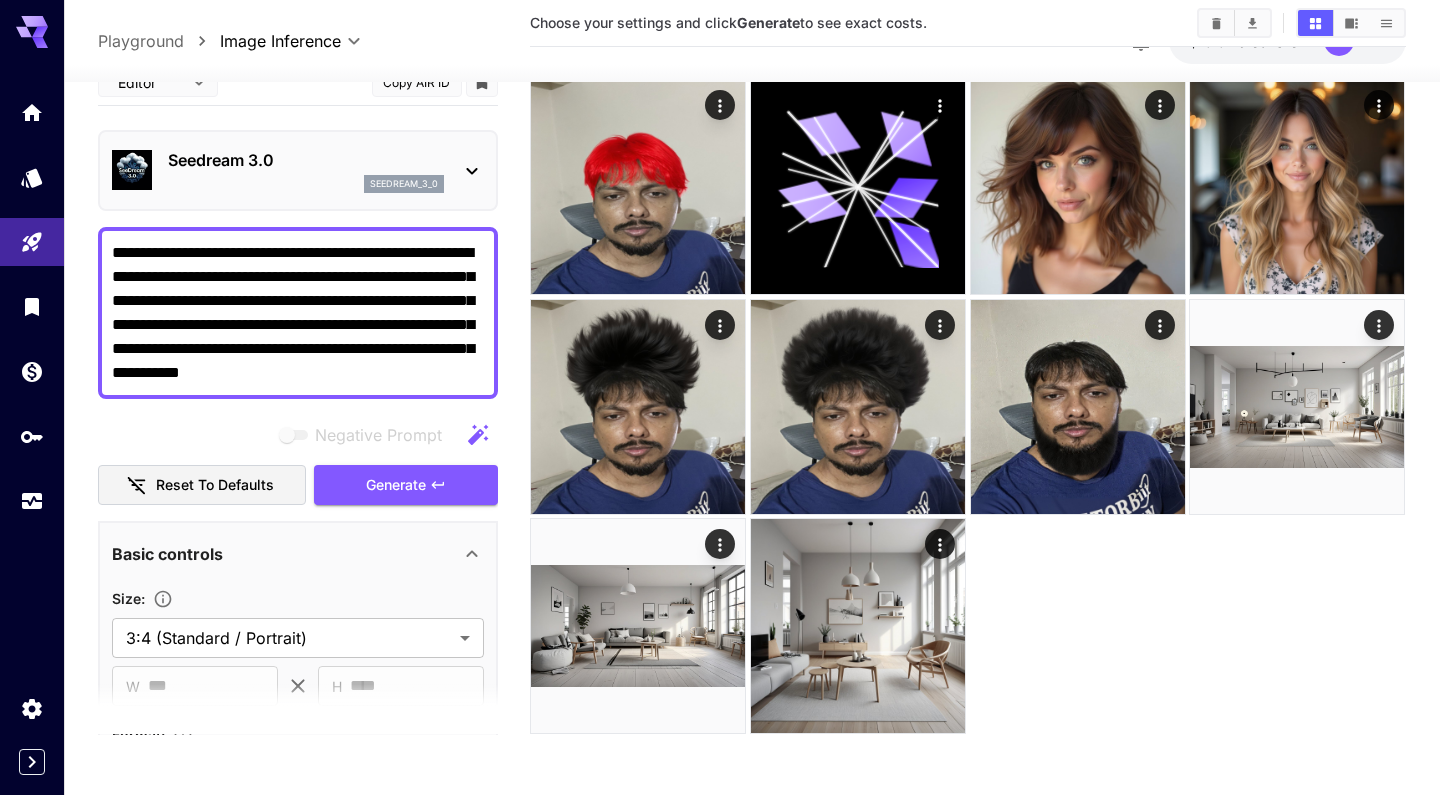 scroll, scrollTop: 521, scrollLeft: 0, axis: vertical 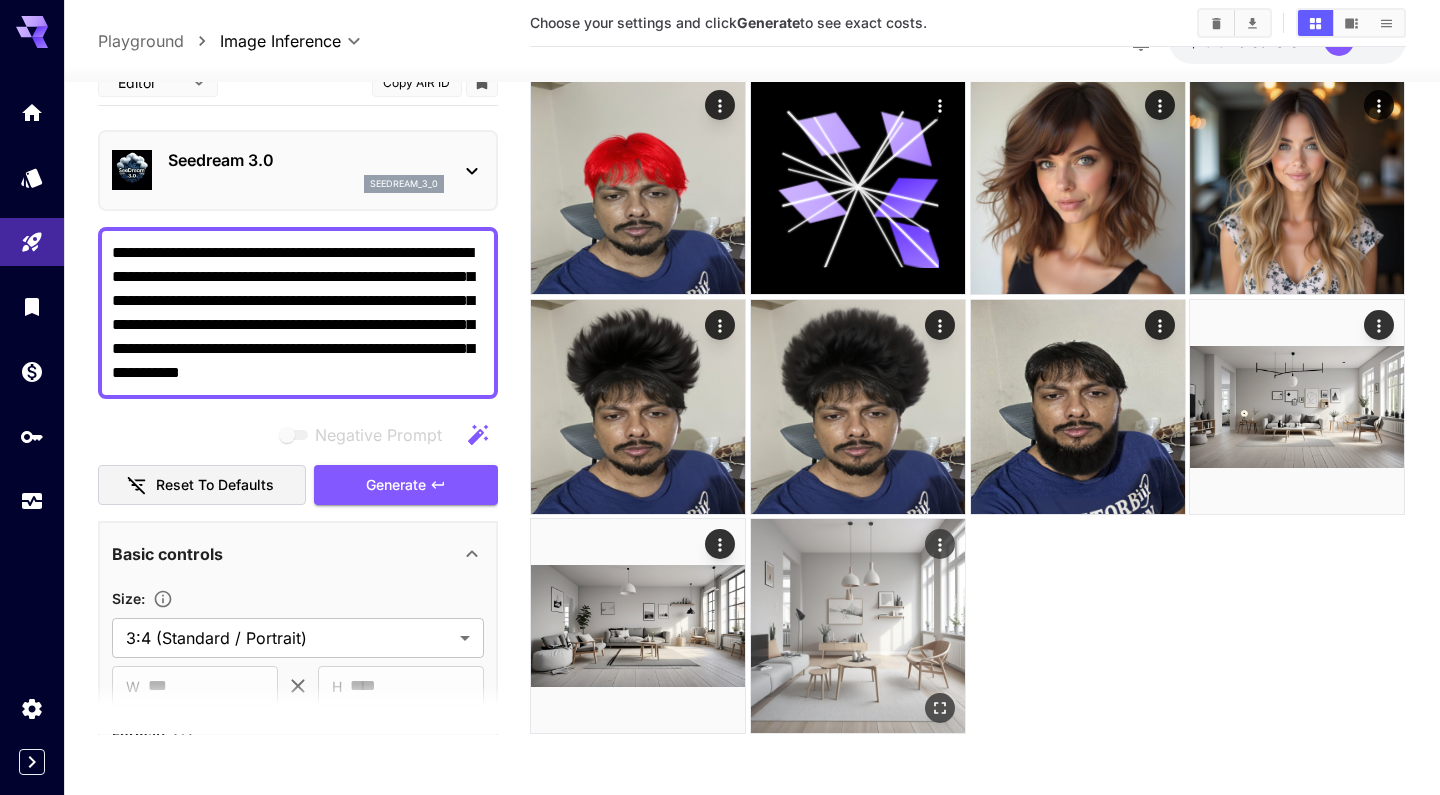 click at bounding box center [858, 626] 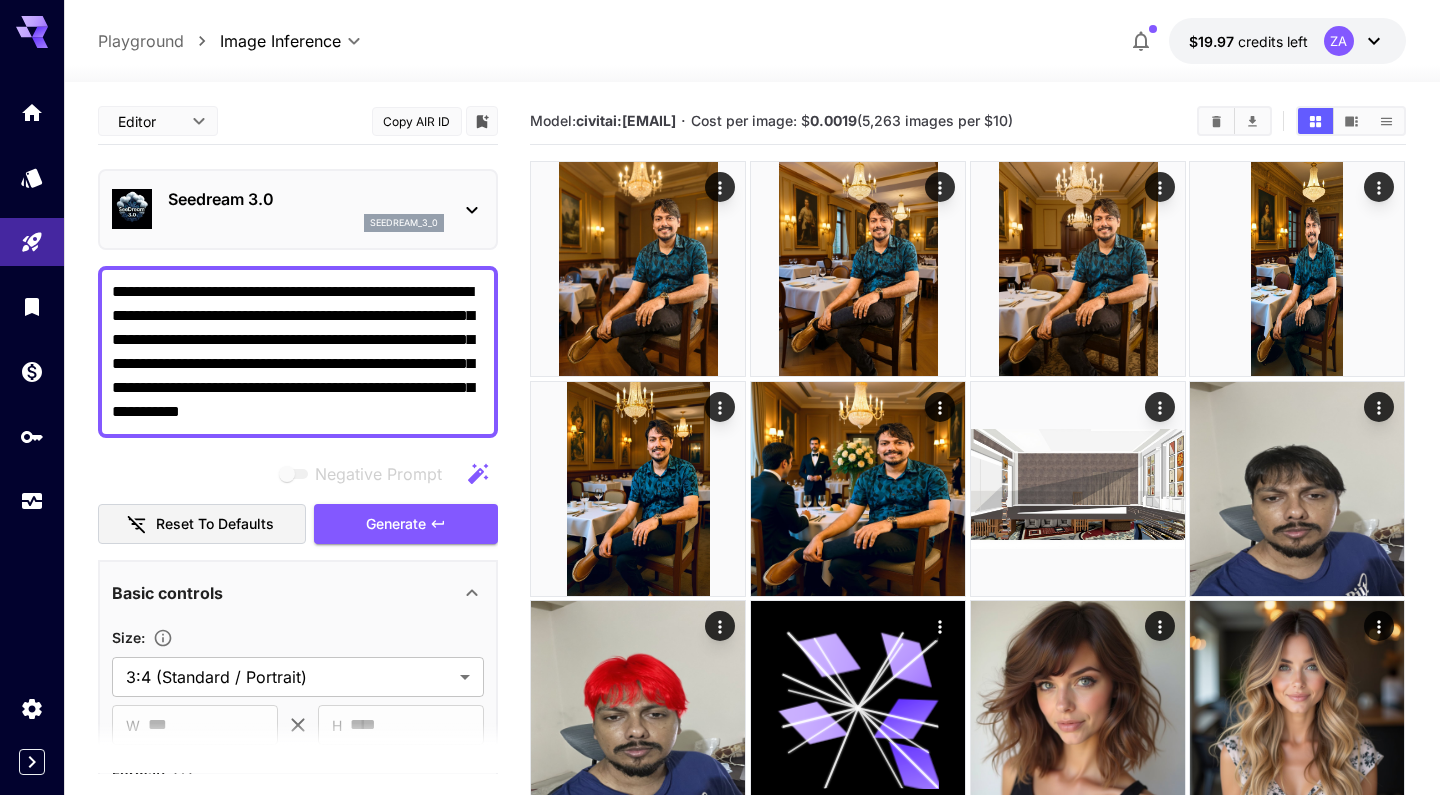 scroll, scrollTop: 0, scrollLeft: 0, axis: both 